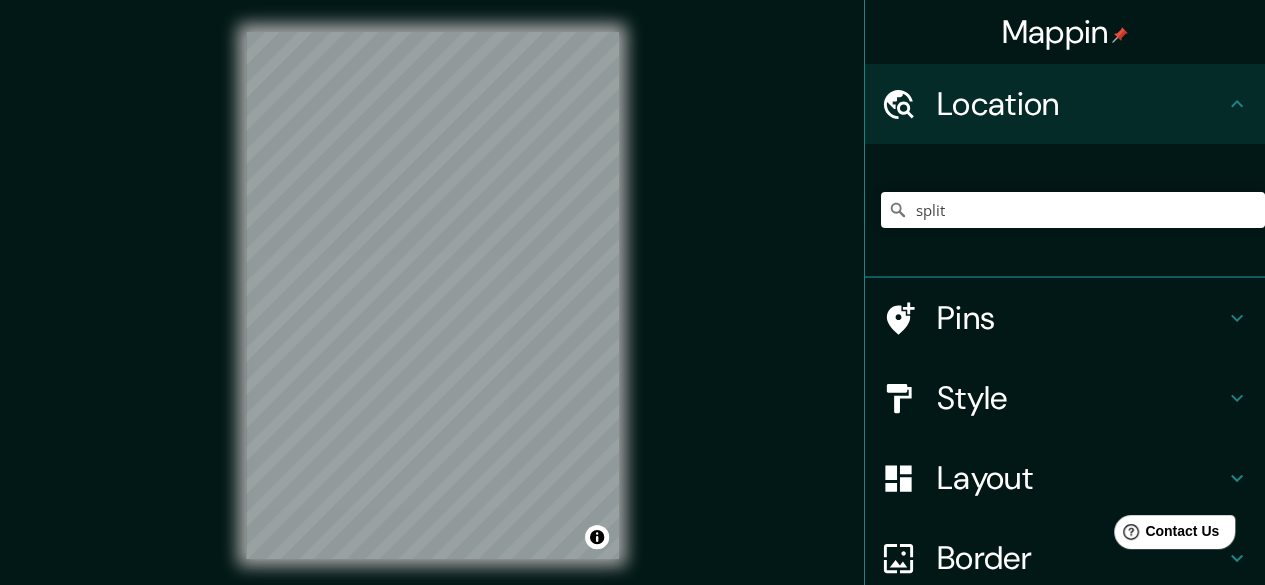 scroll, scrollTop: 0, scrollLeft: 0, axis: both 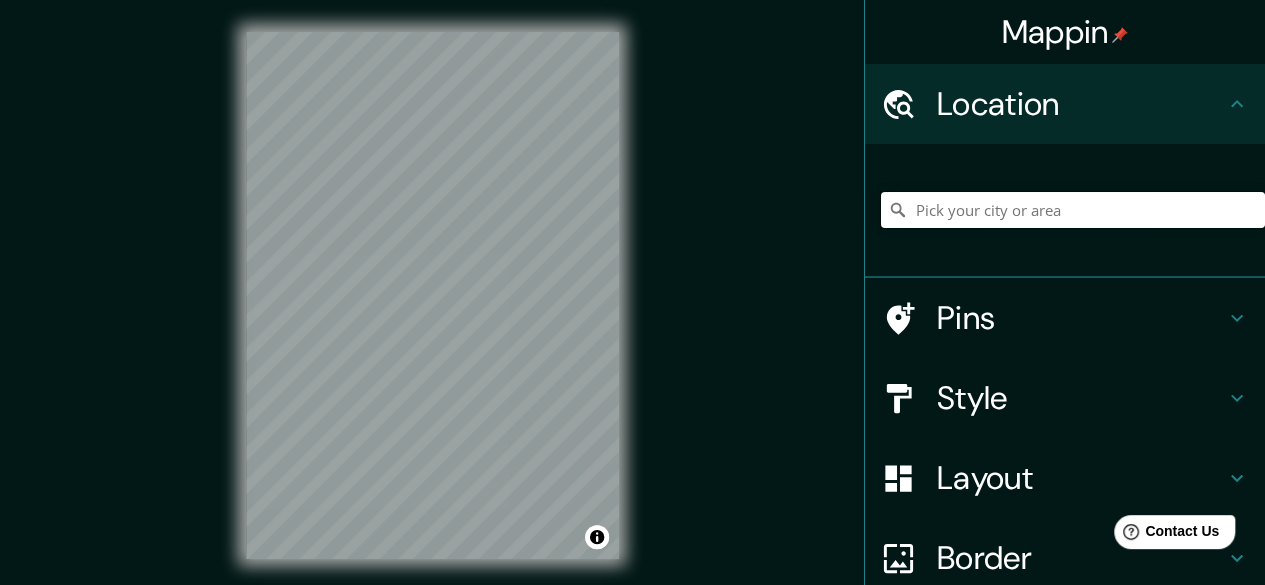 click at bounding box center (1073, 210) 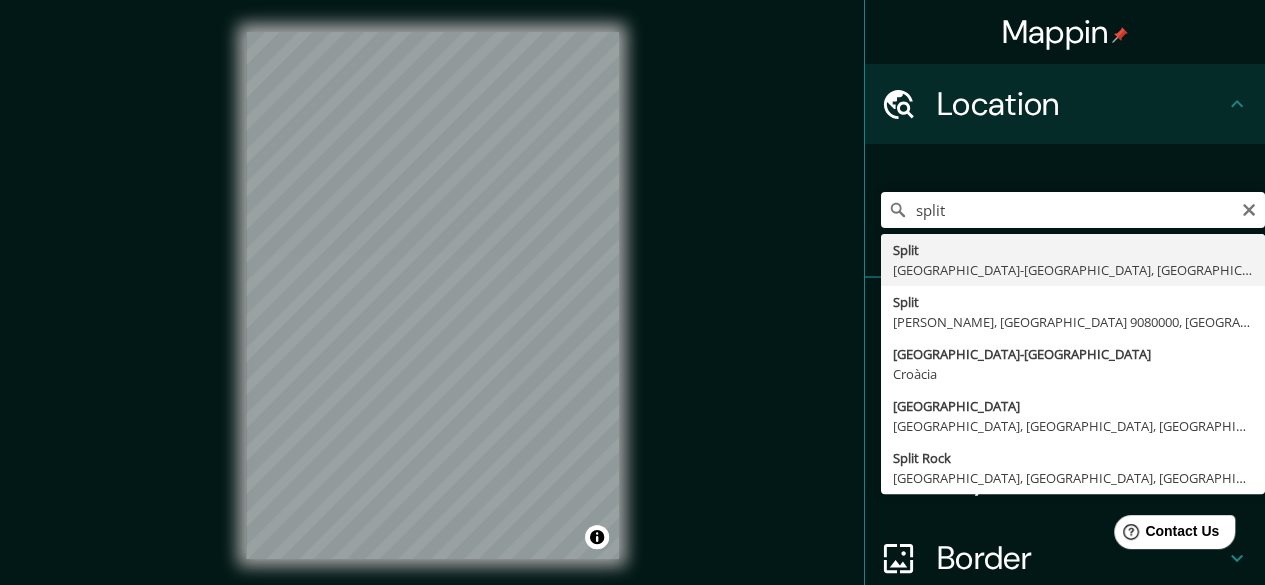 type on "[GEOGRAPHIC_DATA], [GEOGRAPHIC_DATA]-[GEOGRAPHIC_DATA], [GEOGRAPHIC_DATA]" 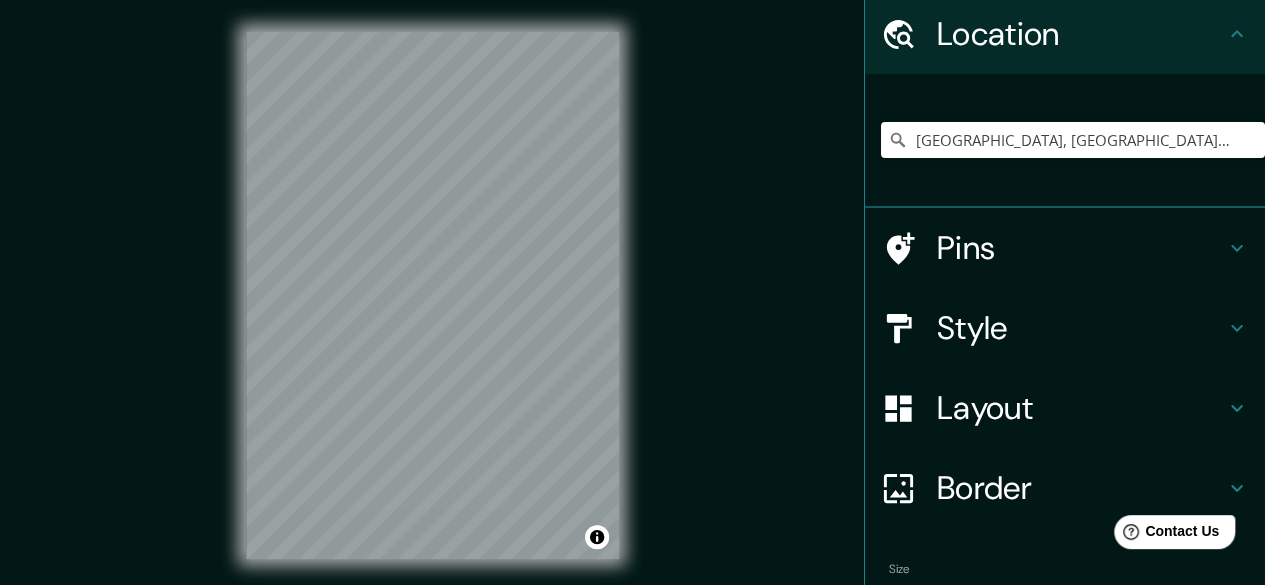 scroll, scrollTop: 179, scrollLeft: 0, axis: vertical 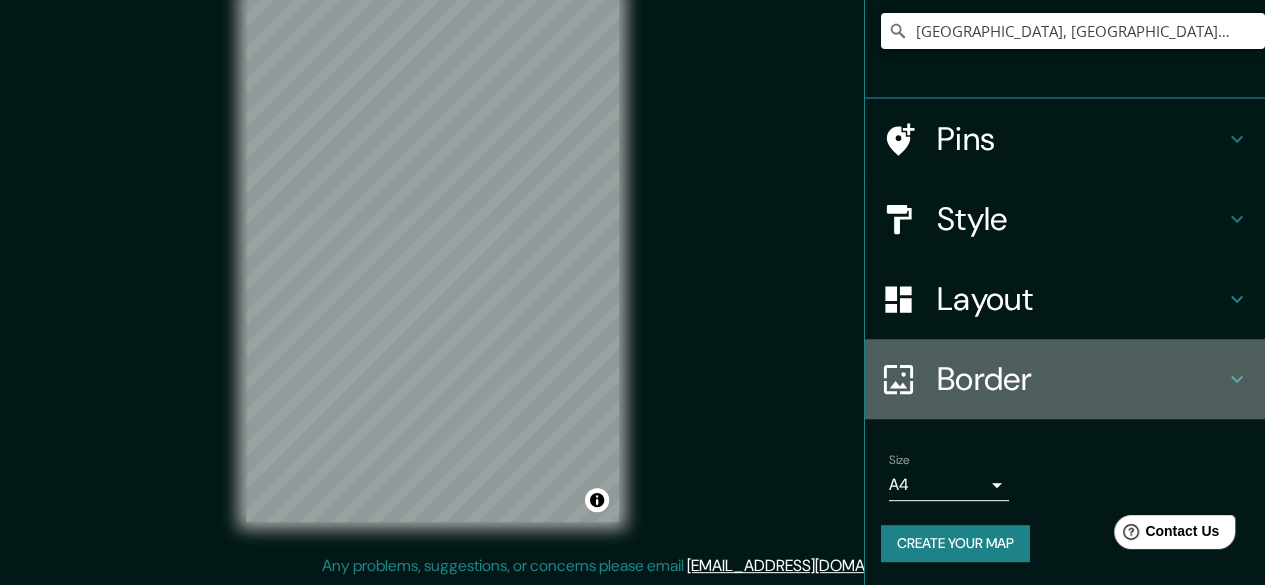 click on "Border" at bounding box center (1081, 379) 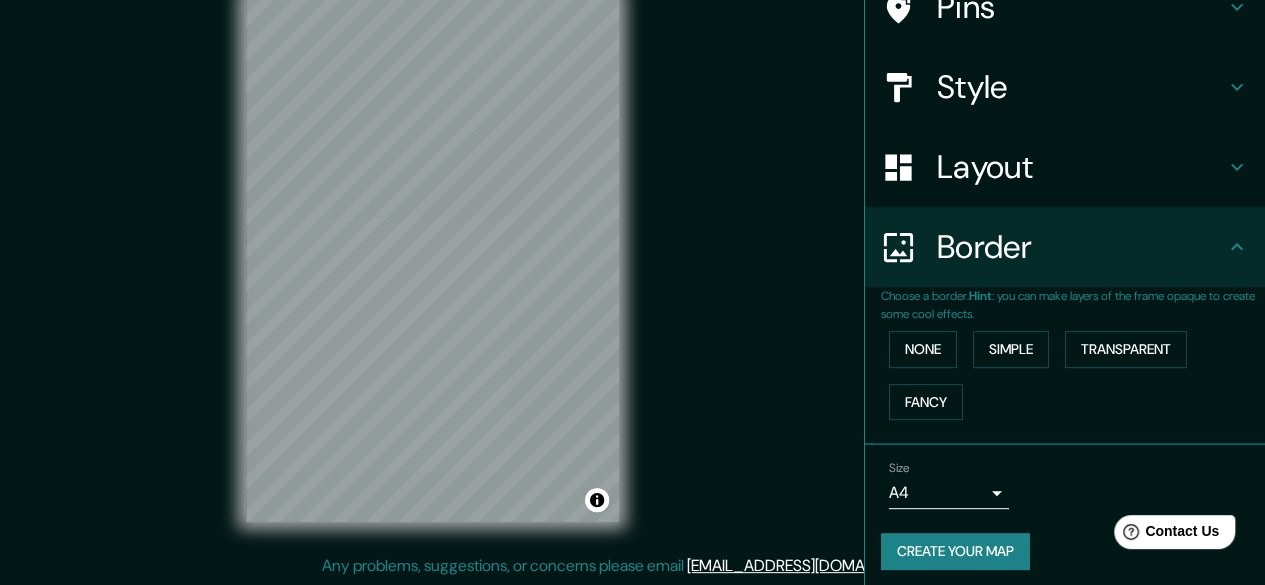 scroll, scrollTop: 147, scrollLeft: 0, axis: vertical 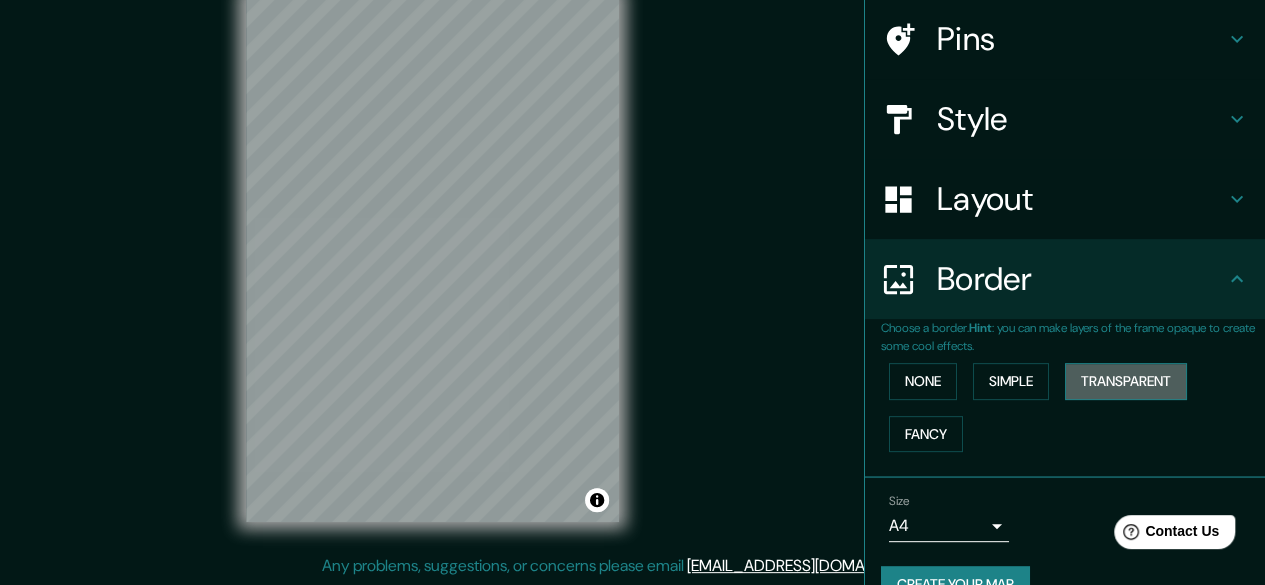 click on "Transparent" at bounding box center [1126, 381] 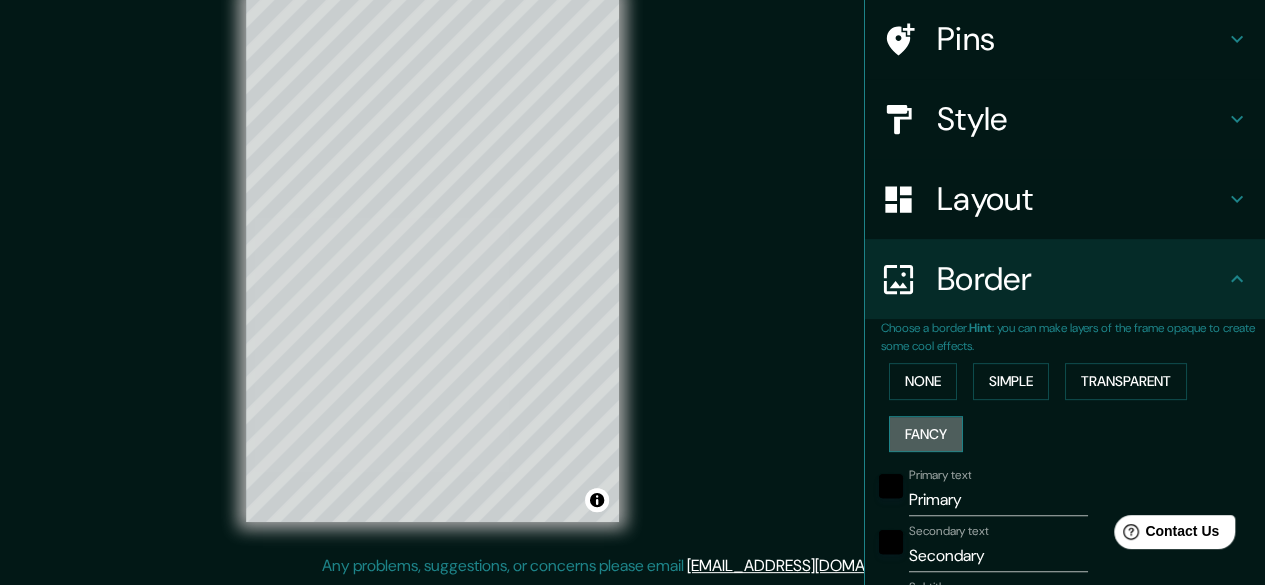 click on "Fancy" at bounding box center (926, 434) 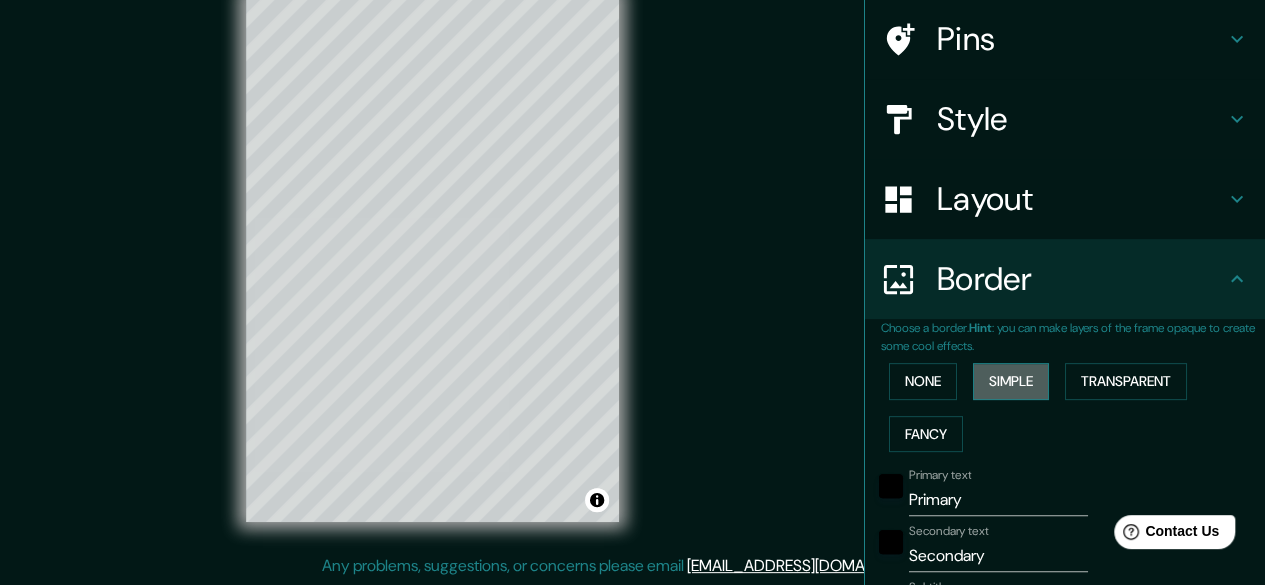 click on "Simple" at bounding box center [1011, 381] 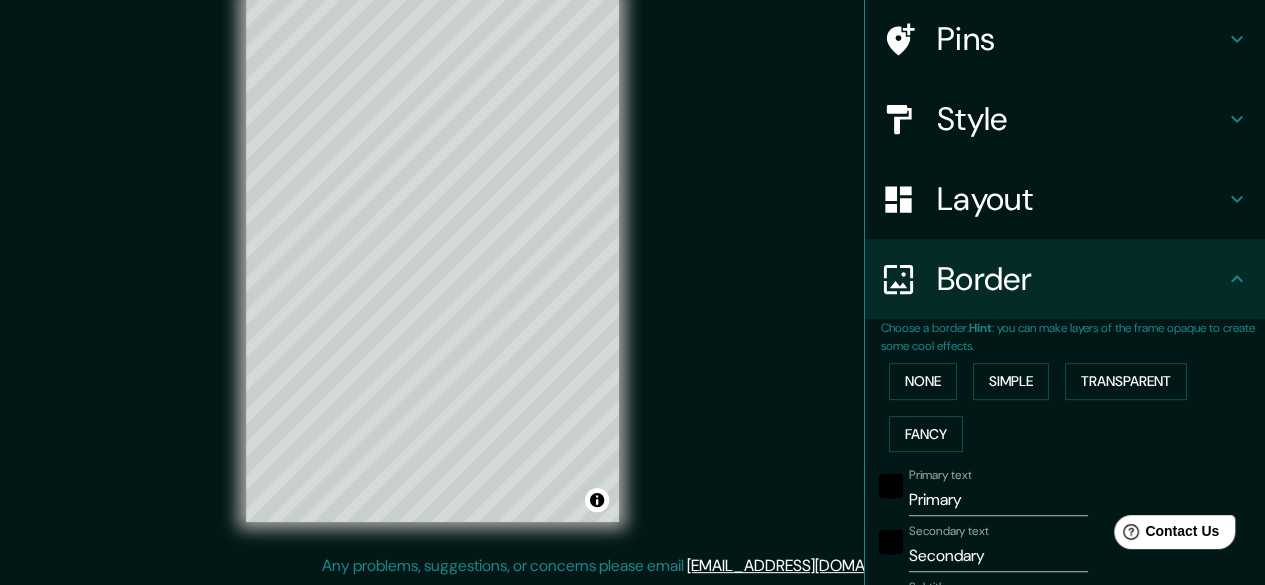 click on "Mappin Location [GEOGRAPHIC_DATA], [GEOGRAPHIC_DATA]-[GEOGRAPHIC_DATA], [GEOGRAPHIC_DATA] Pins Style Layout Border Choose a border.  Hint : you can make layers of the frame opaque to create some cool effects. None Simple Transparent Fancy Primary text Primary Secondary text Secondary Subtitle Subtitle Add frame layer Size A4 single Create your map © Mapbox   © OpenStreetMap   Improve this map Any problems, suggestions, or concerns please email    [EMAIL_ADDRESS][DOMAIN_NAME] . . ." at bounding box center (632, 274) 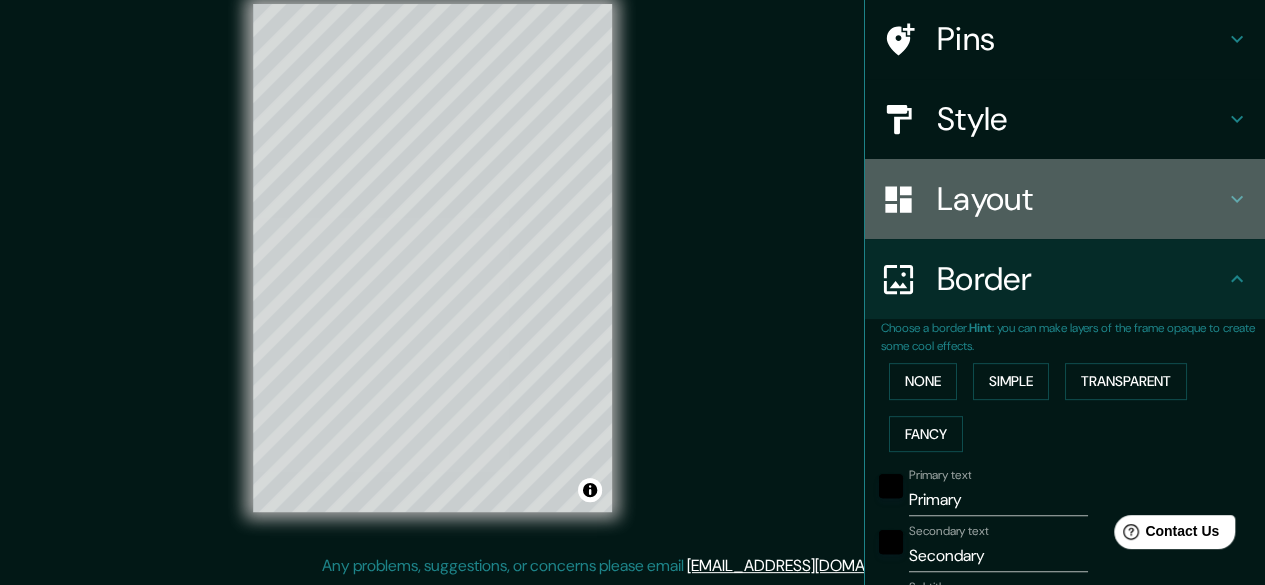 click on "Layout" at bounding box center (1081, 199) 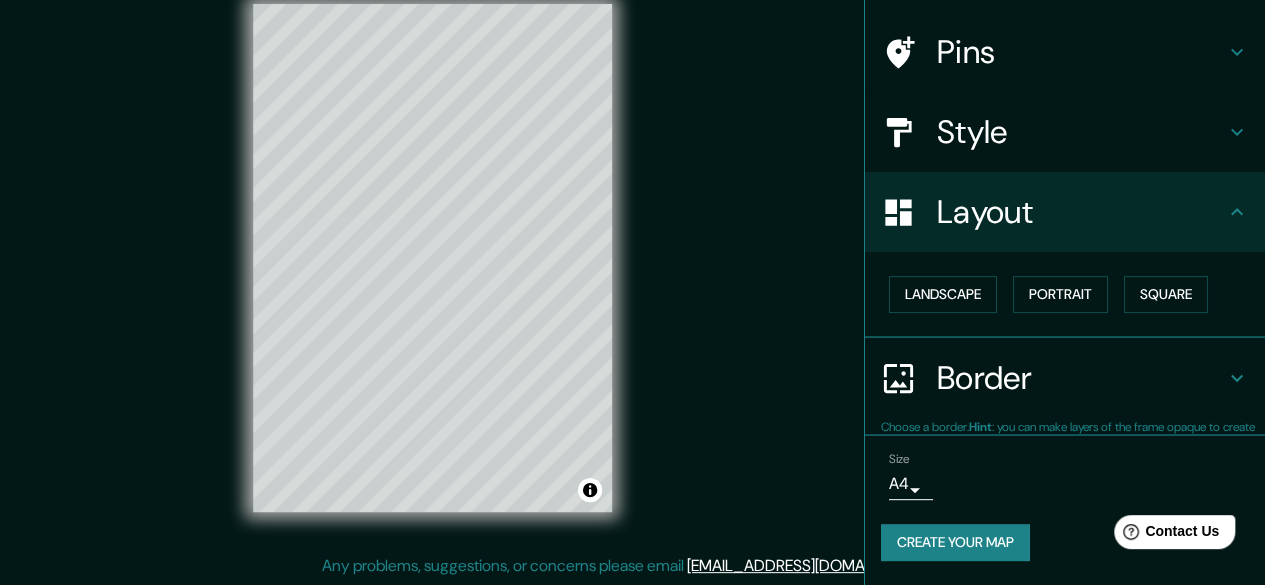 scroll, scrollTop: 132, scrollLeft: 0, axis: vertical 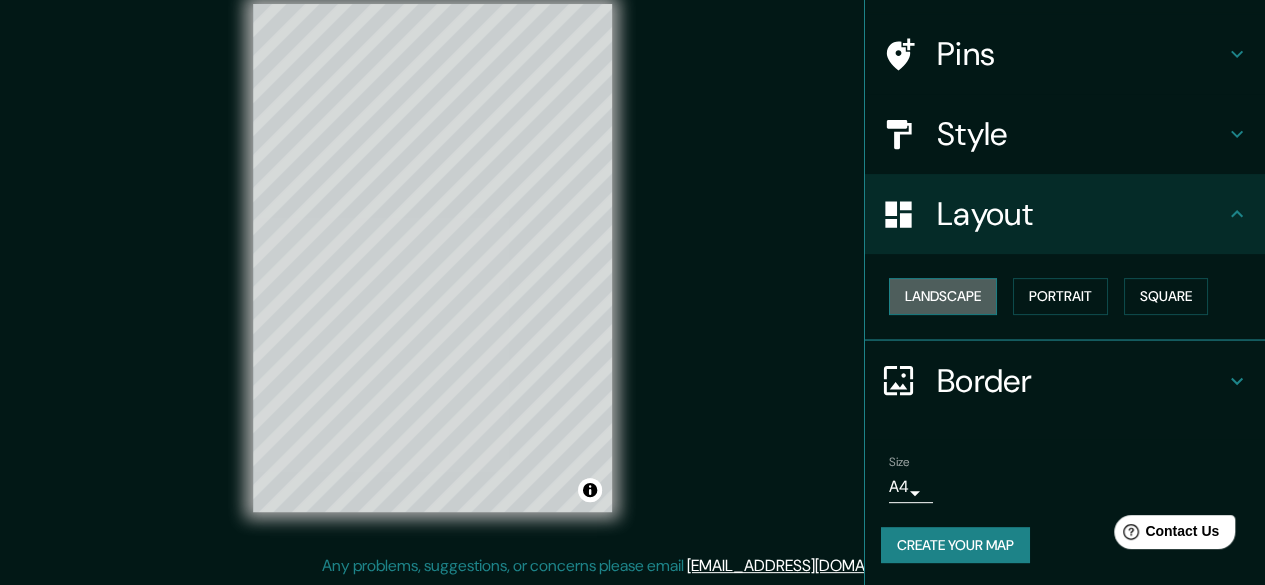 click on "Landscape" at bounding box center [943, 296] 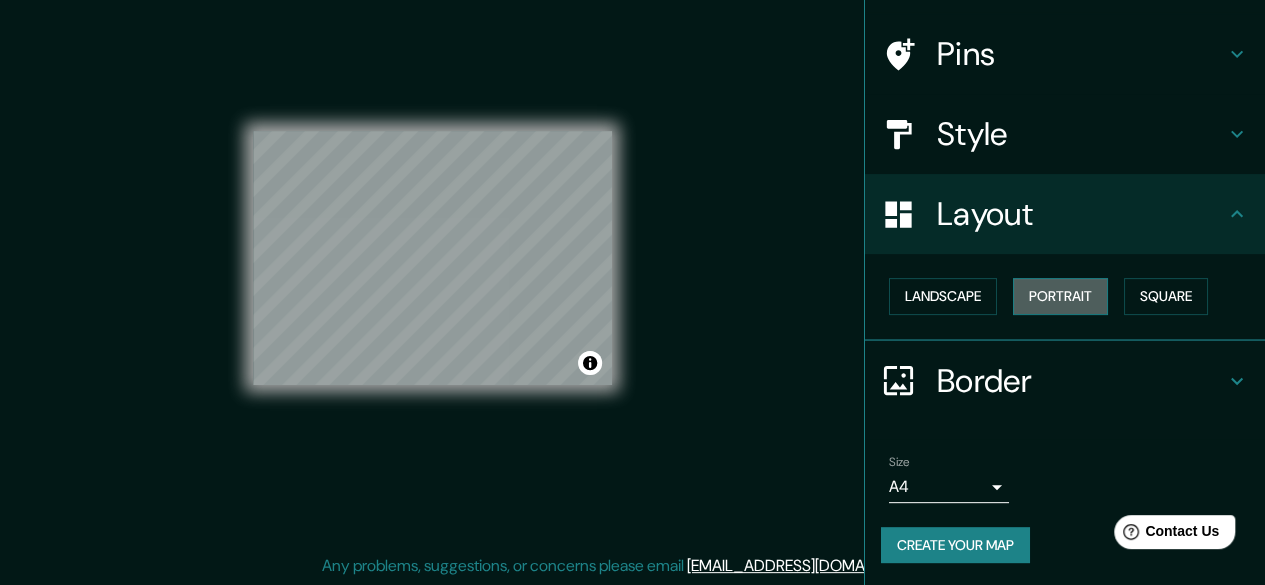 click on "Portrait" at bounding box center [1060, 296] 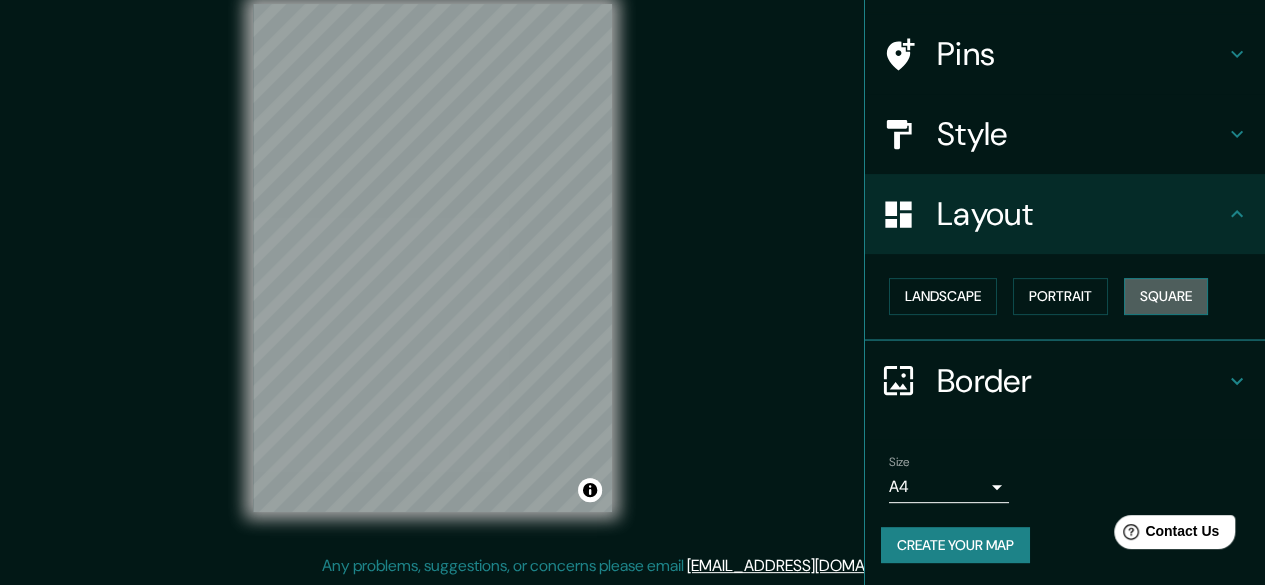 click on "Square" at bounding box center [1166, 296] 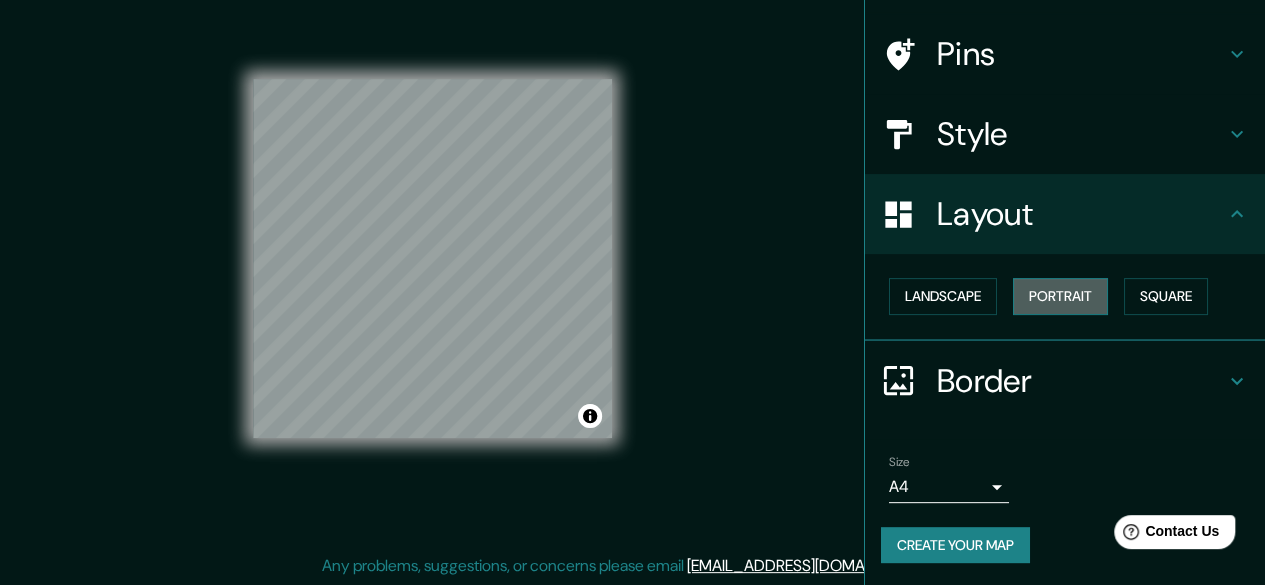 click on "Portrait" at bounding box center (1060, 296) 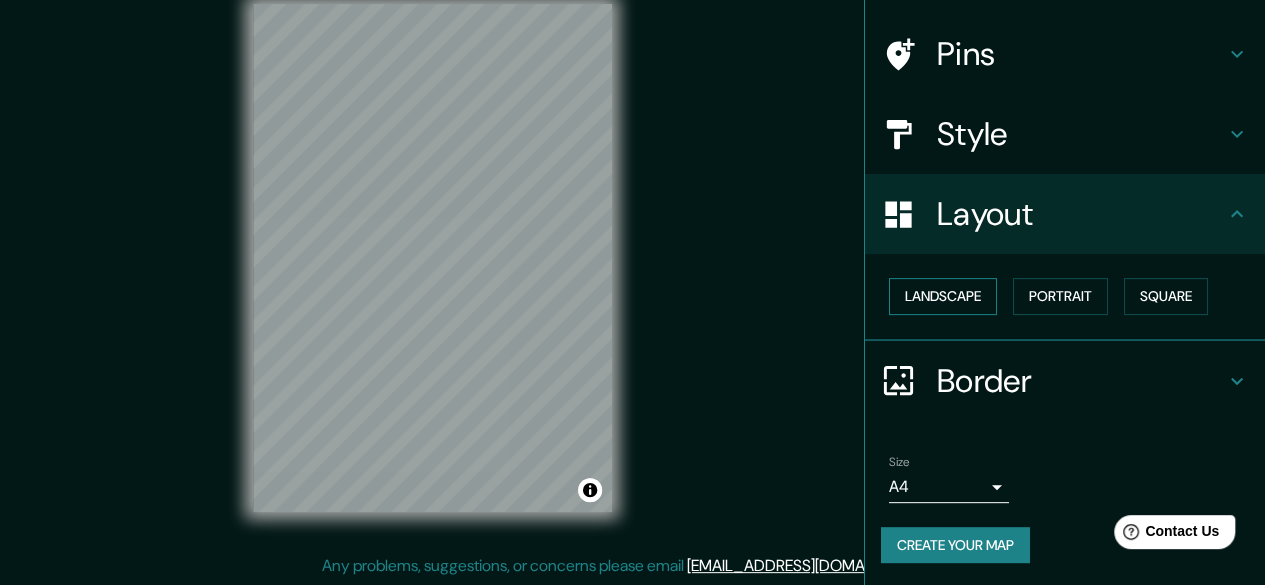 click on "Landscape" at bounding box center [943, 296] 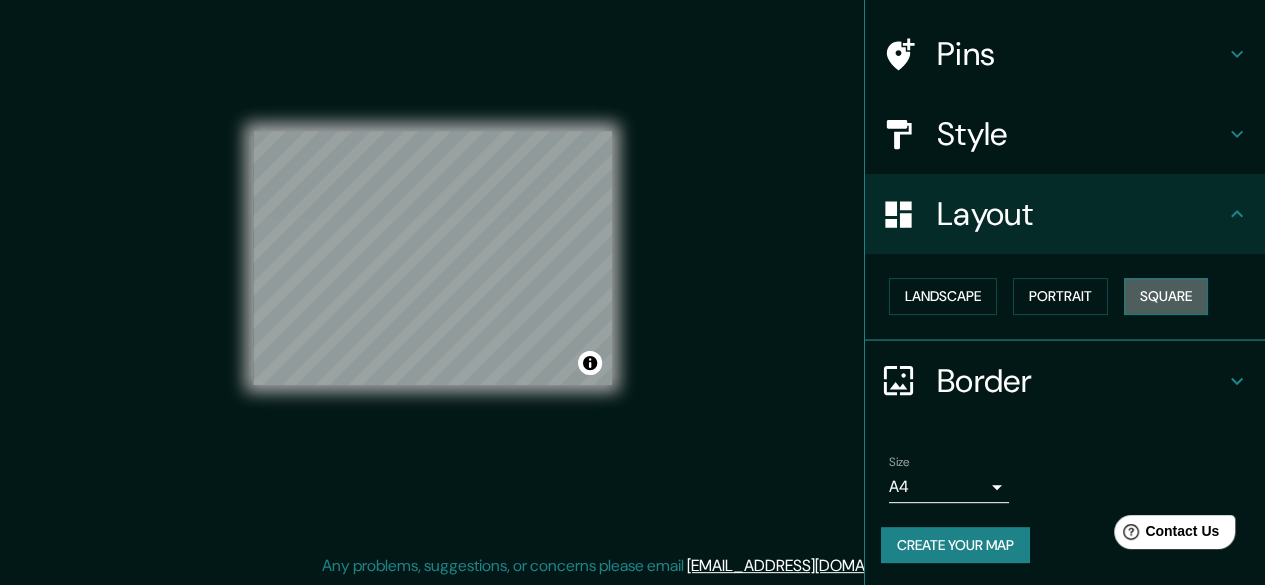 click on "Square" at bounding box center (1166, 296) 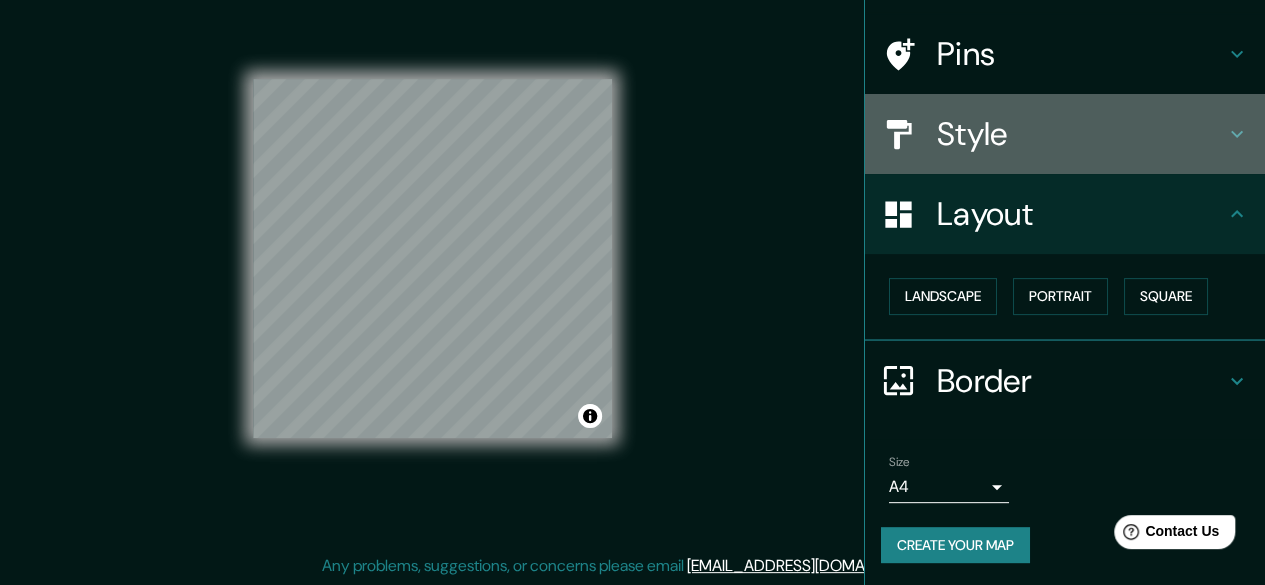 click on "Style" at bounding box center (1081, 134) 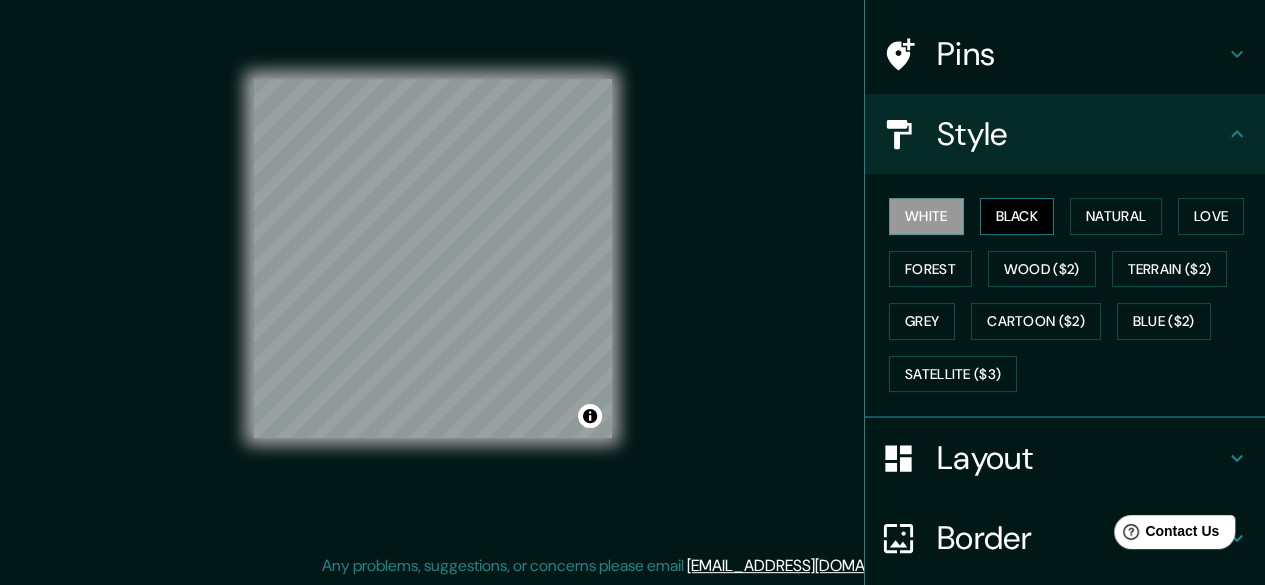 click on "Black" at bounding box center [1017, 216] 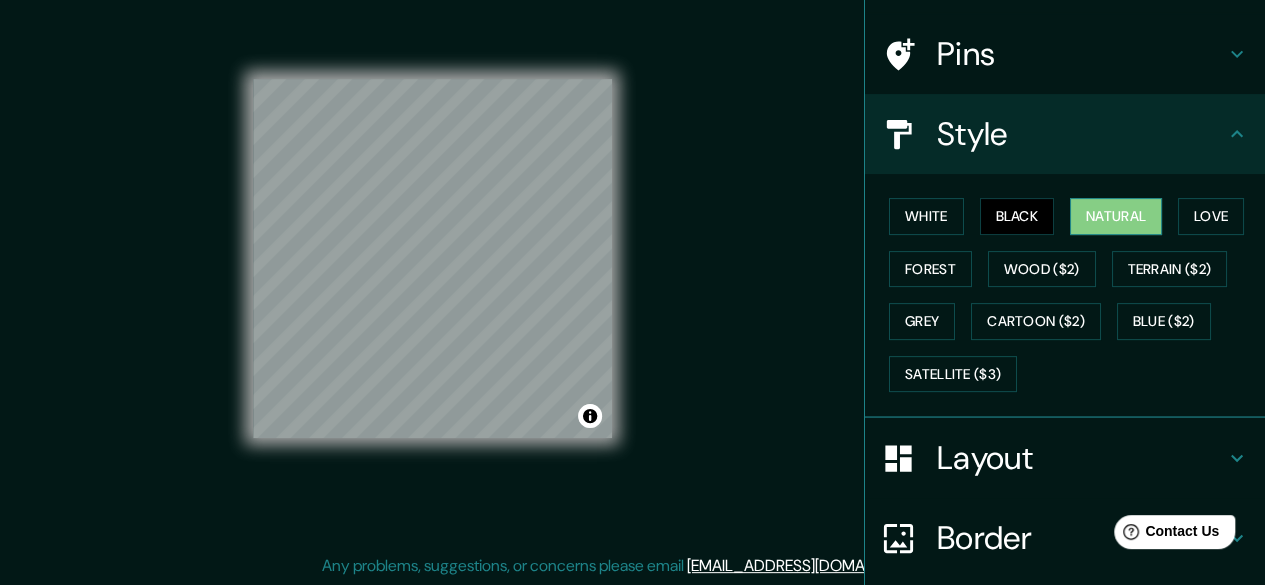 click on "Natural" at bounding box center [1116, 216] 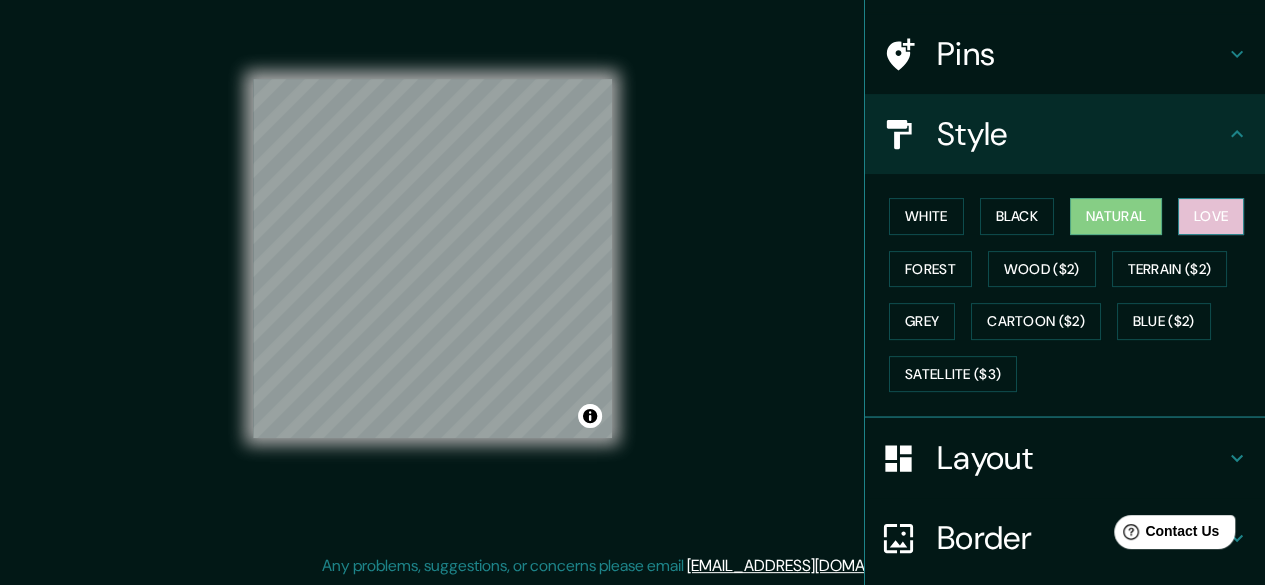 click on "Love" at bounding box center (1211, 216) 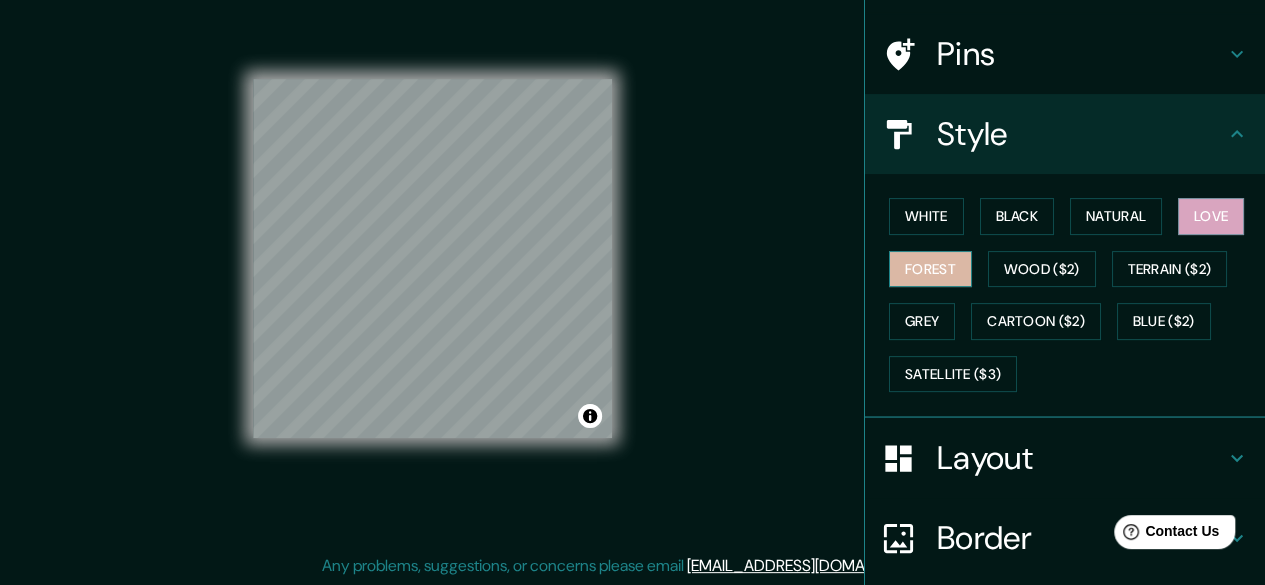 click on "Forest" at bounding box center (930, 269) 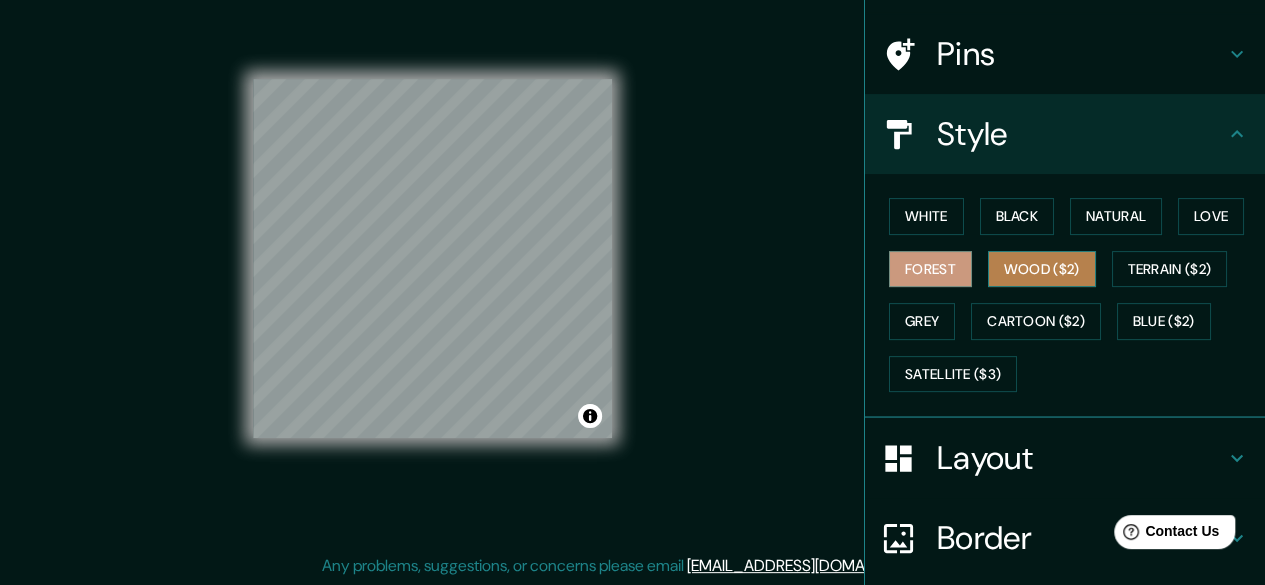 click on "Wood ($2)" at bounding box center [1042, 269] 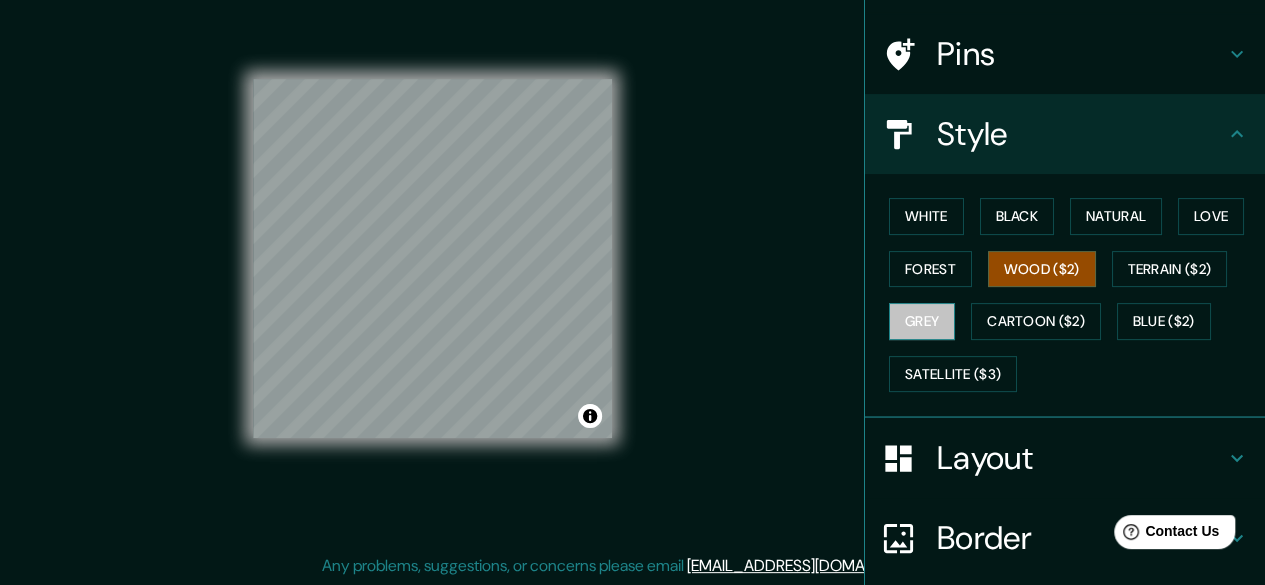 click on "Grey" at bounding box center [922, 321] 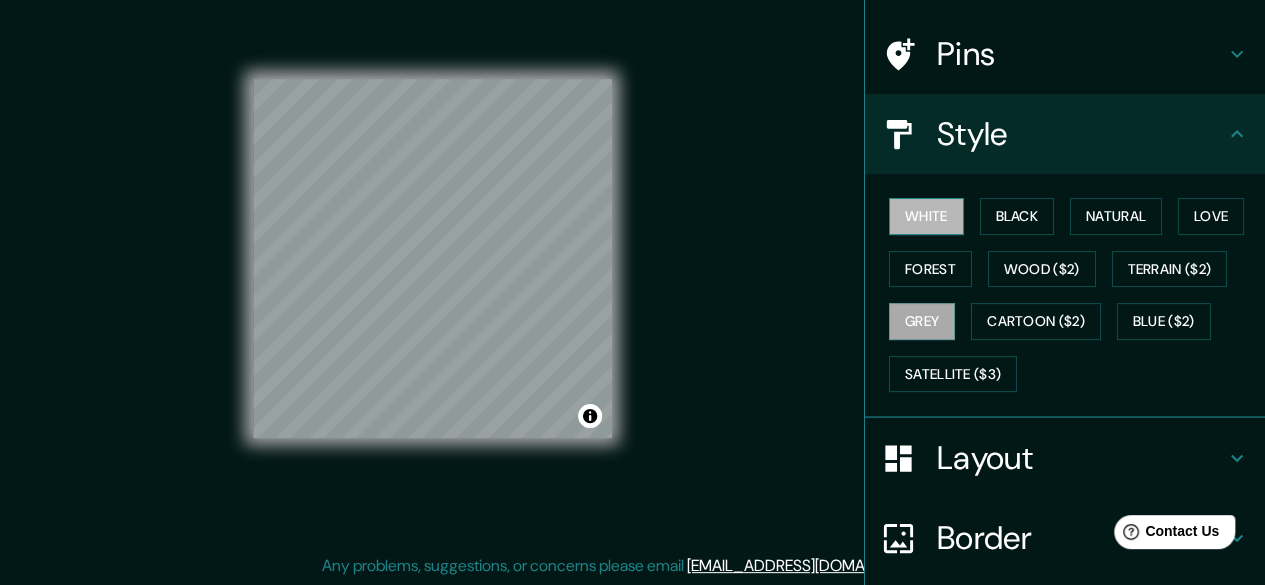 click on "White" at bounding box center (926, 216) 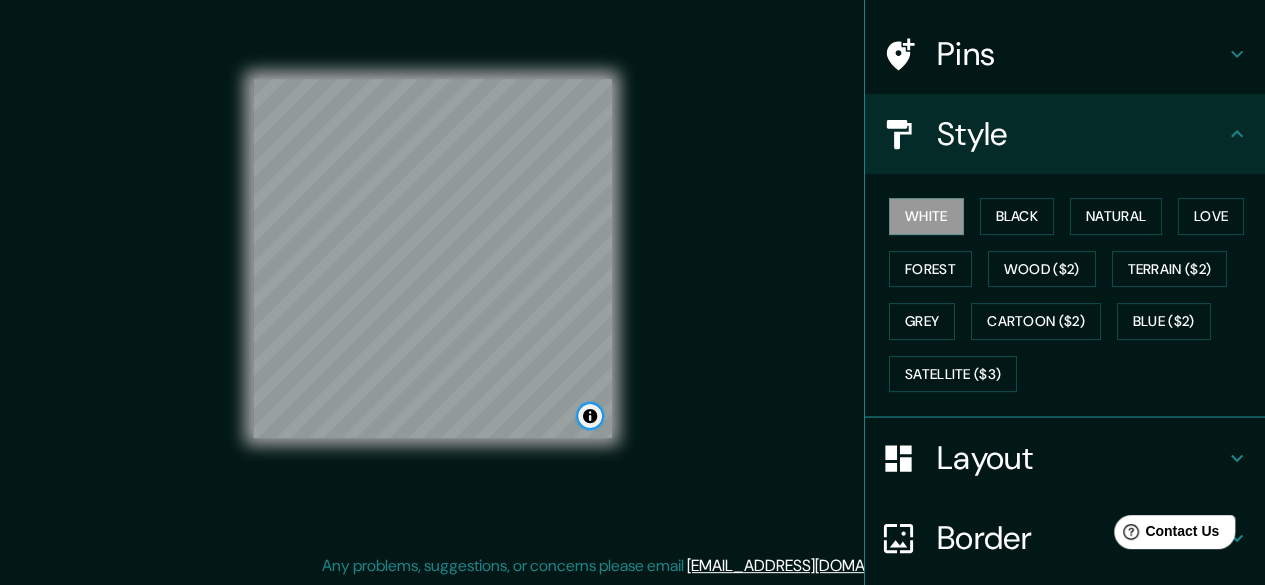 click at bounding box center [590, 416] 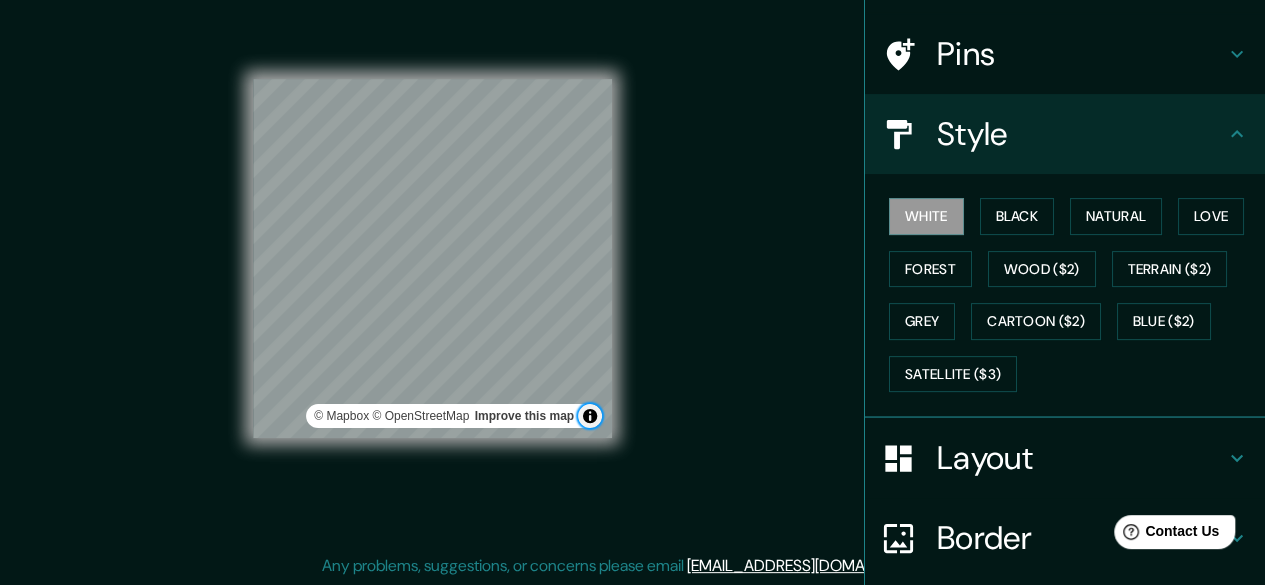 click at bounding box center [590, 416] 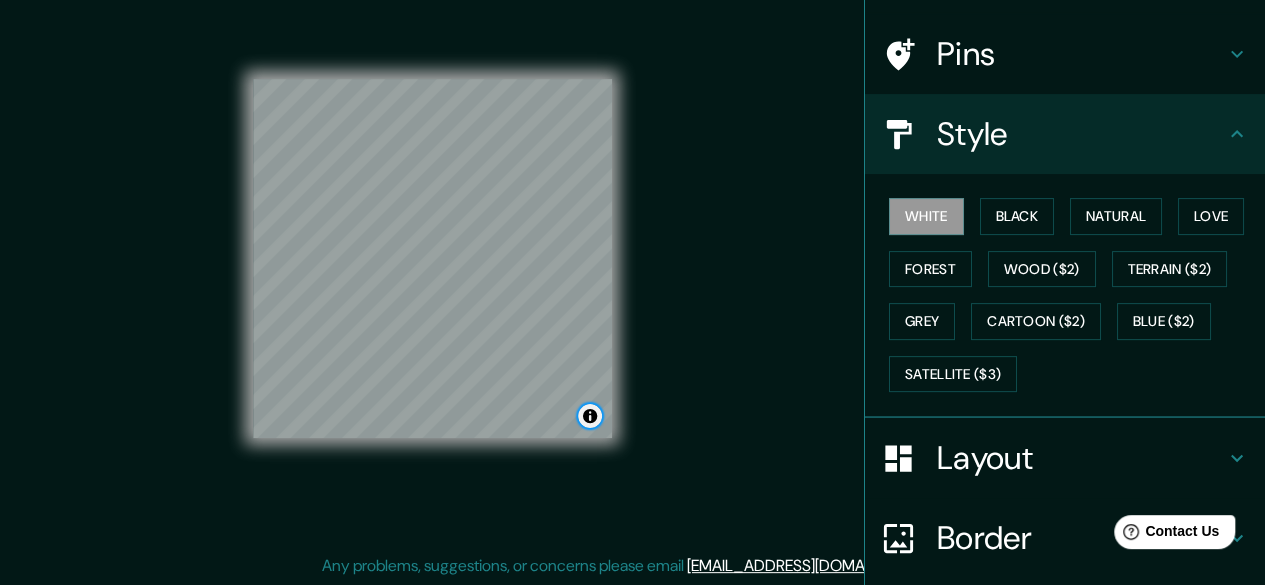 click at bounding box center [590, 416] 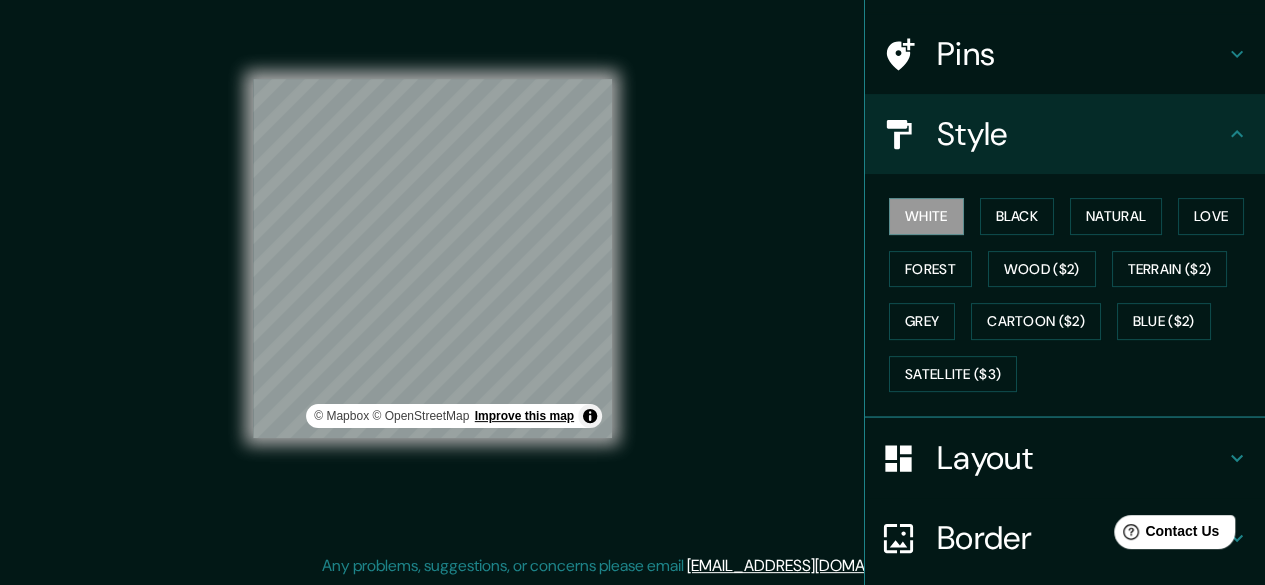 click on "Improve this map" at bounding box center (524, 416) 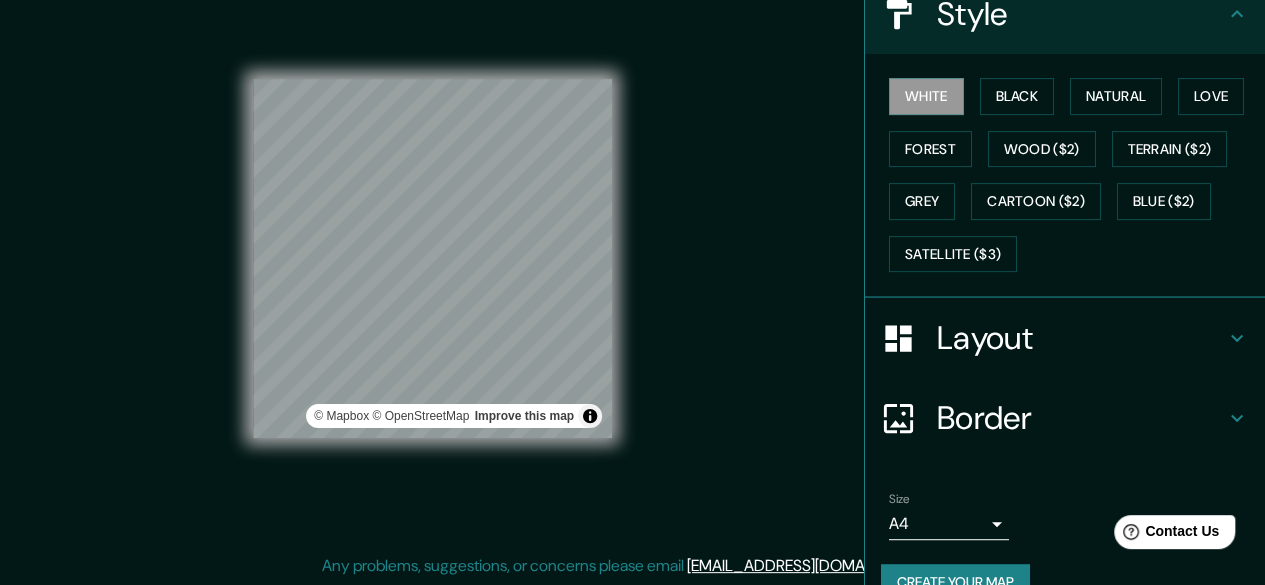 scroll, scrollTop: 288, scrollLeft: 0, axis: vertical 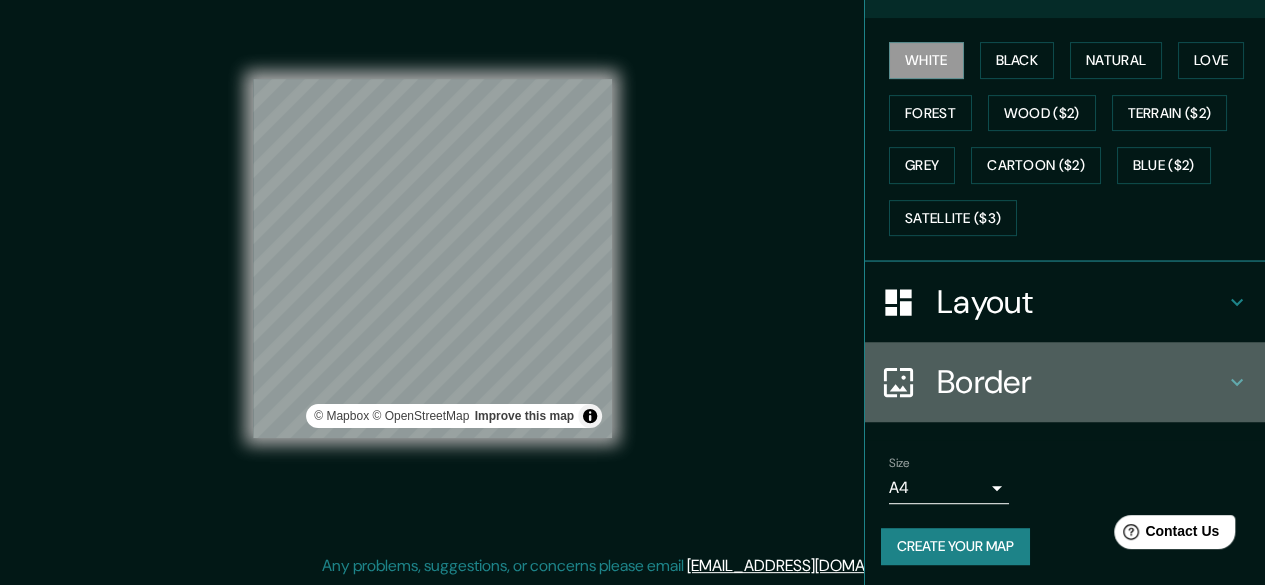 click on "Border" at bounding box center [1081, 382] 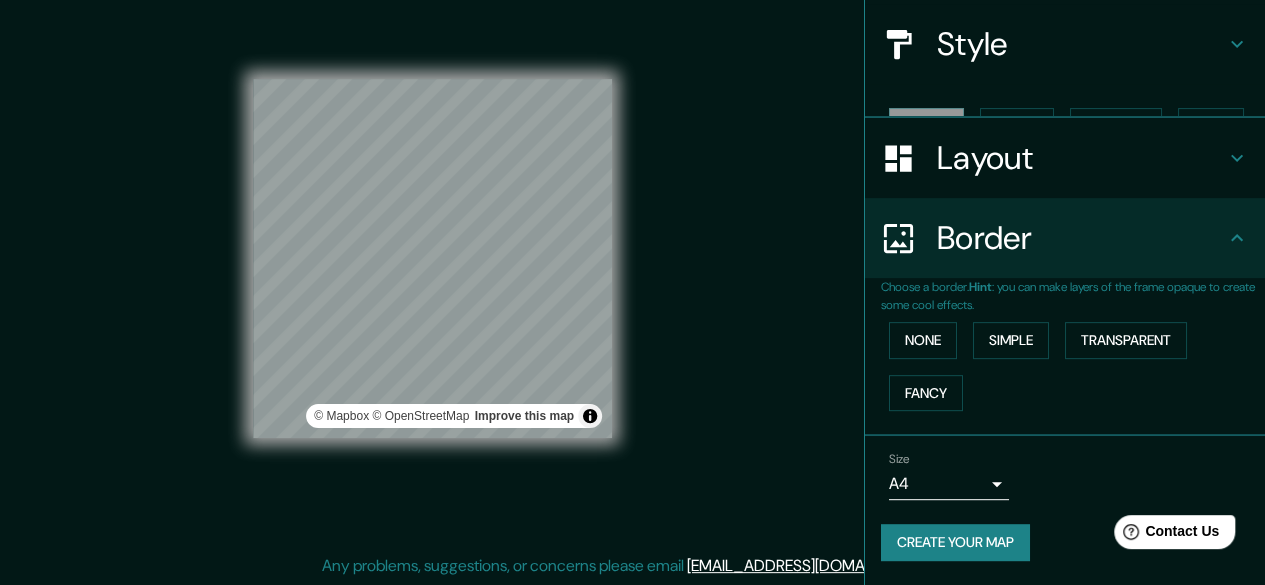 scroll, scrollTop: 186, scrollLeft: 0, axis: vertical 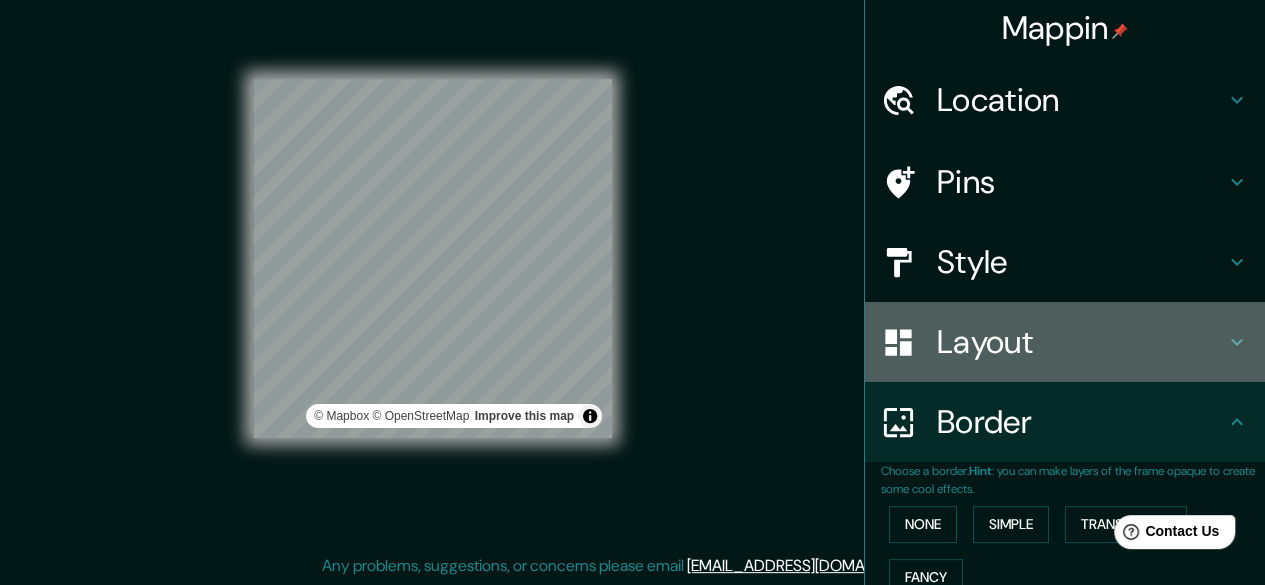 click on "Layout" at bounding box center [1065, 342] 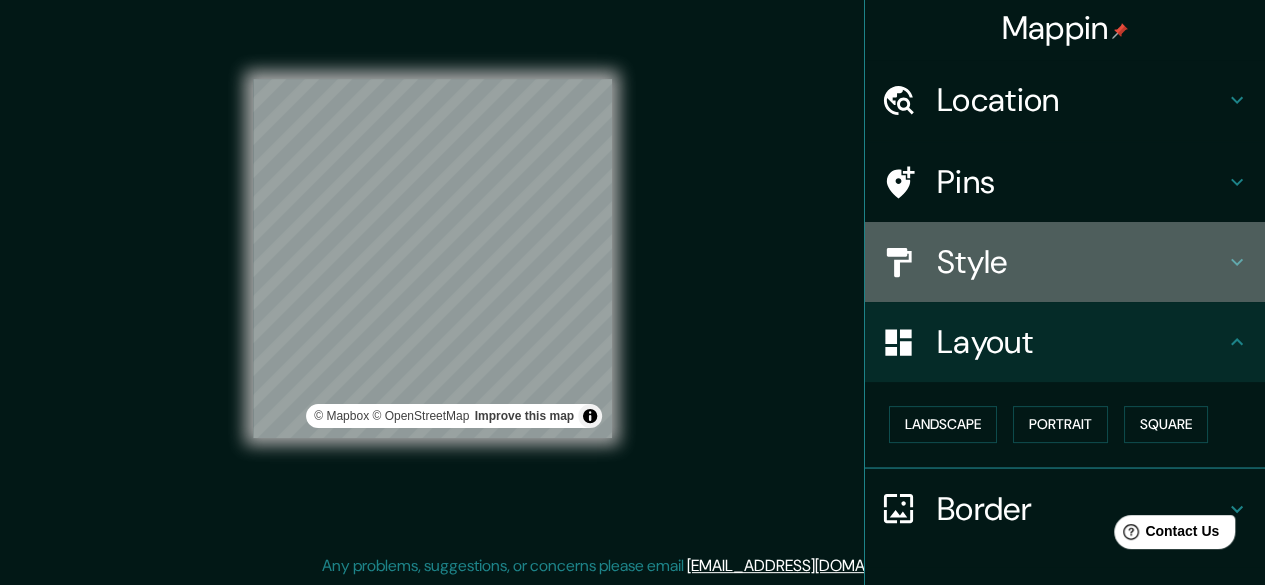 click on "Style" at bounding box center [1081, 262] 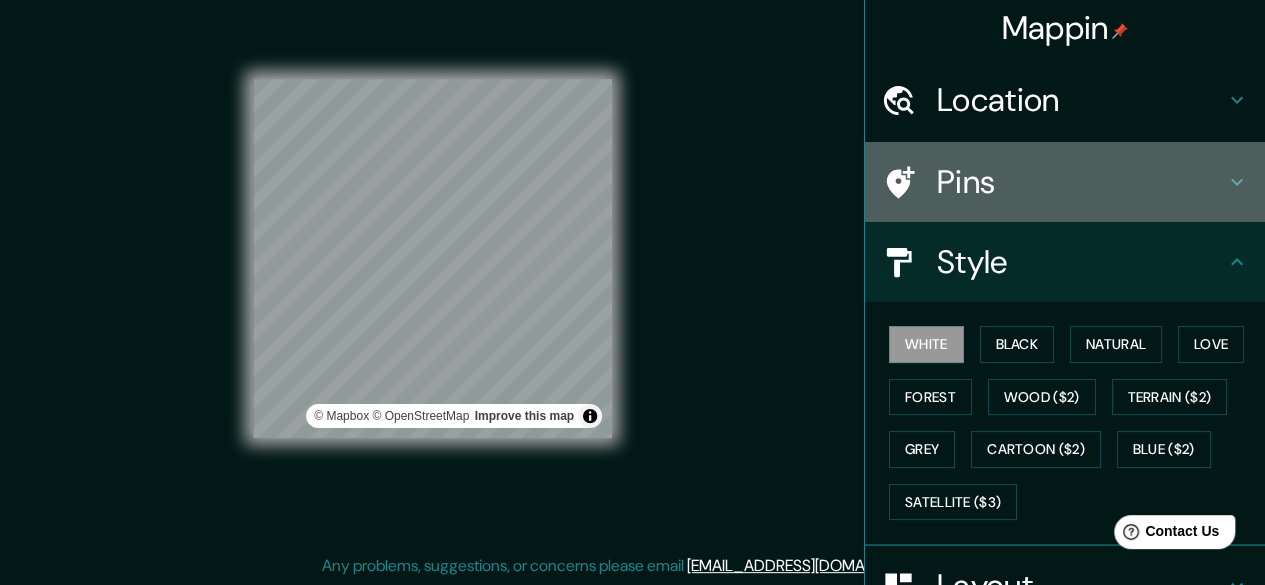 click on "Pins" at bounding box center (1081, 182) 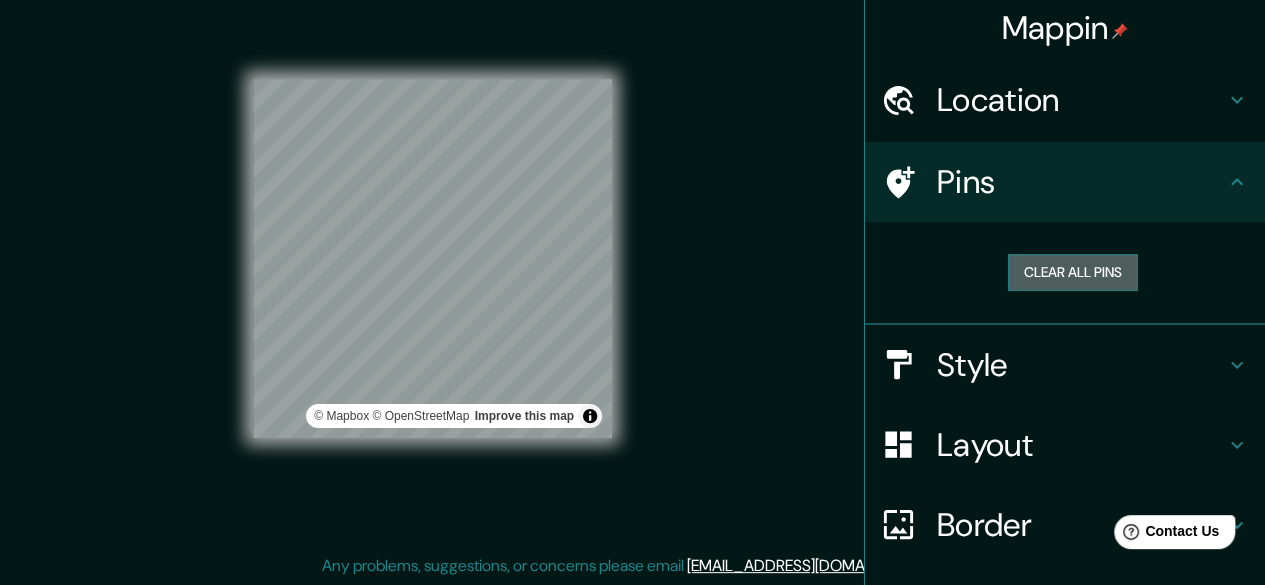 click on "Clear all pins" at bounding box center [1073, 272] 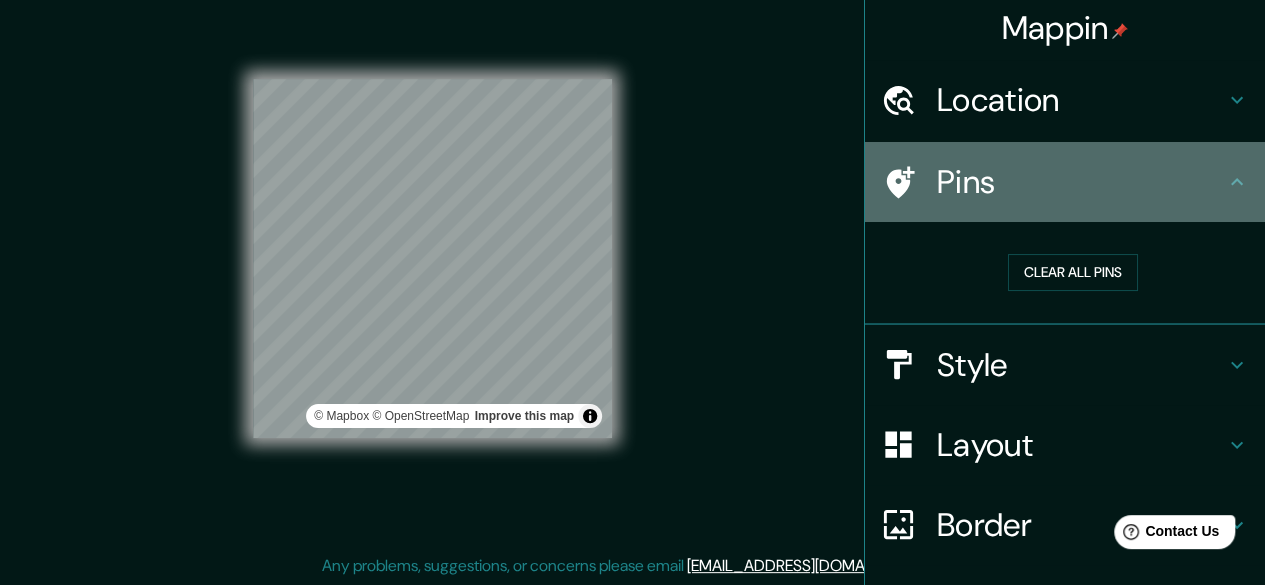 click on "Pins" at bounding box center [1081, 182] 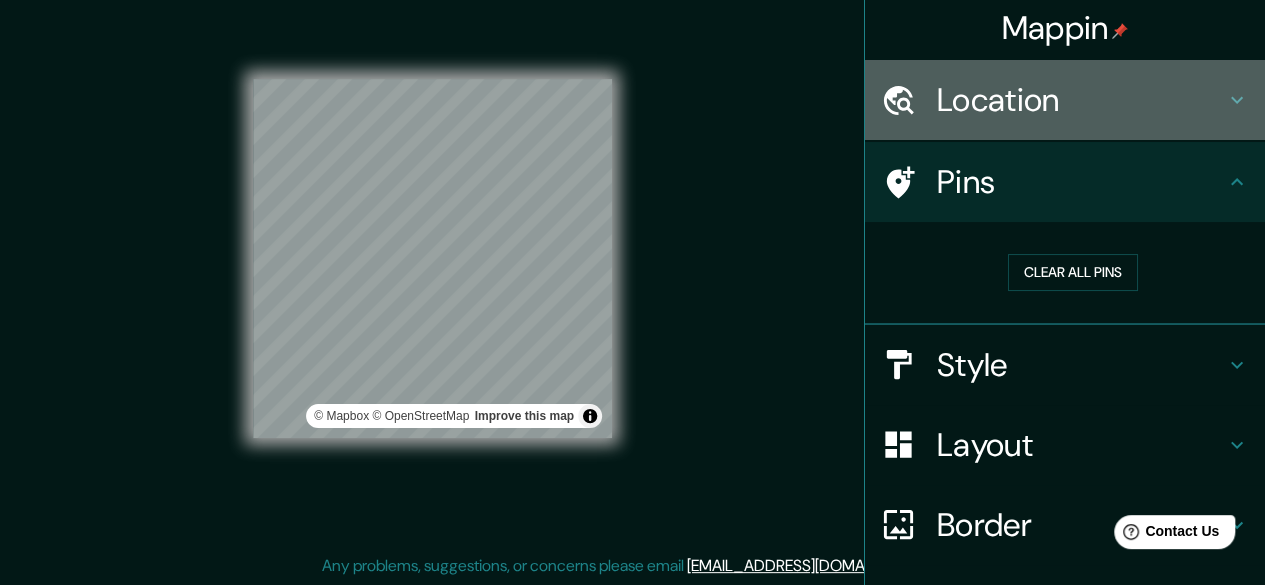 click on "Location" at bounding box center [1081, 100] 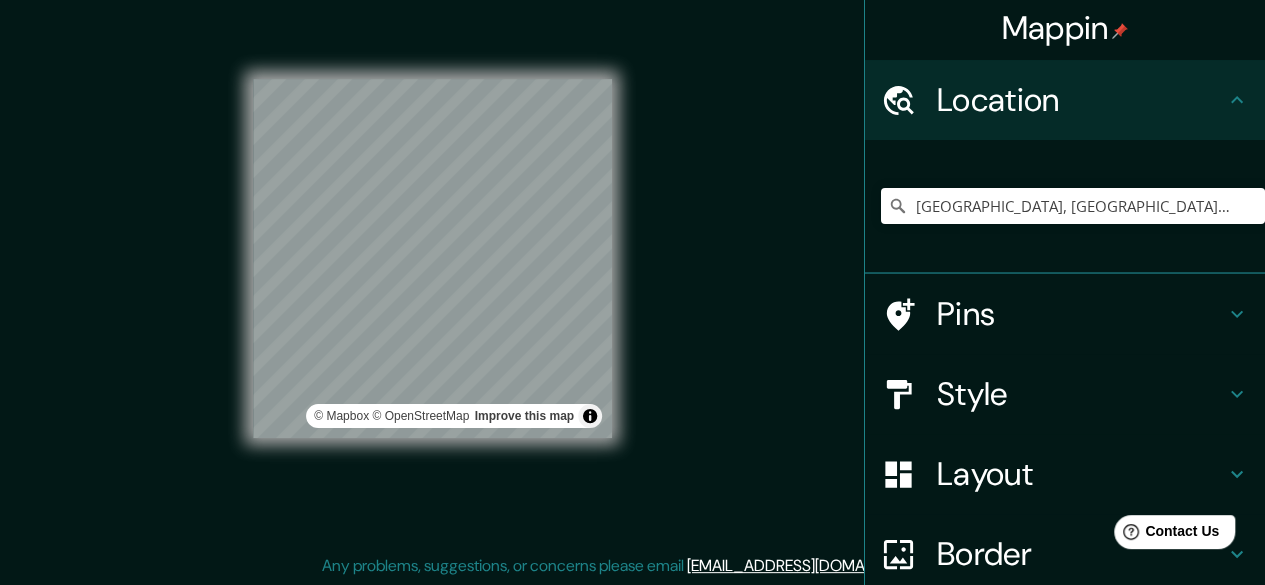 scroll, scrollTop: 179, scrollLeft: 0, axis: vertical 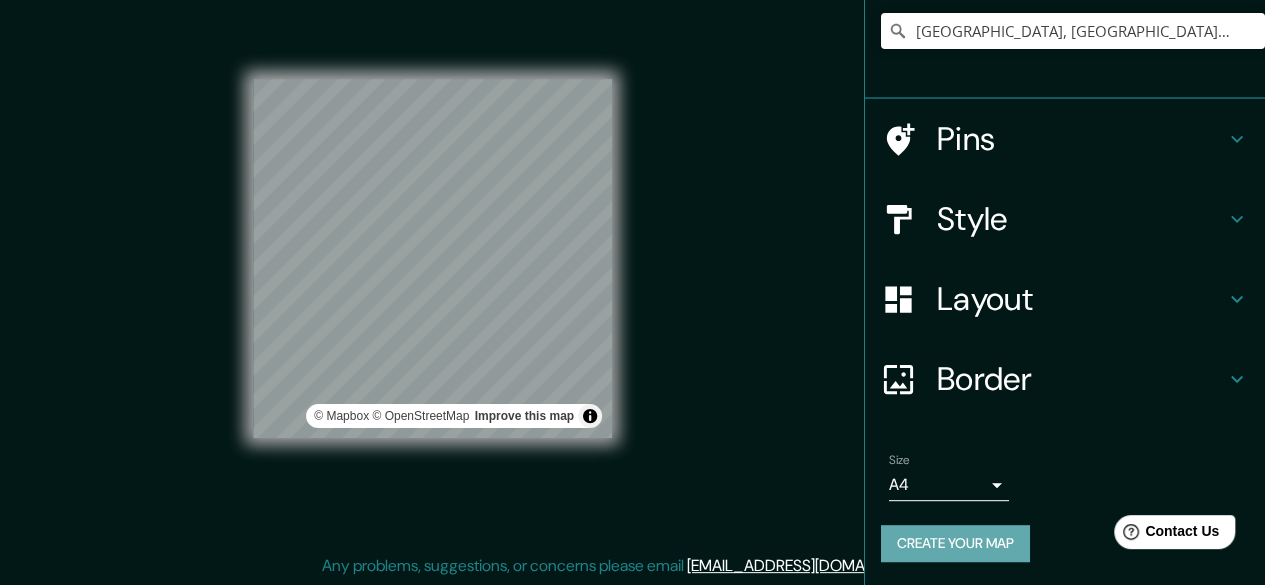 click on "Create your map" at bounding box center (955, 543) 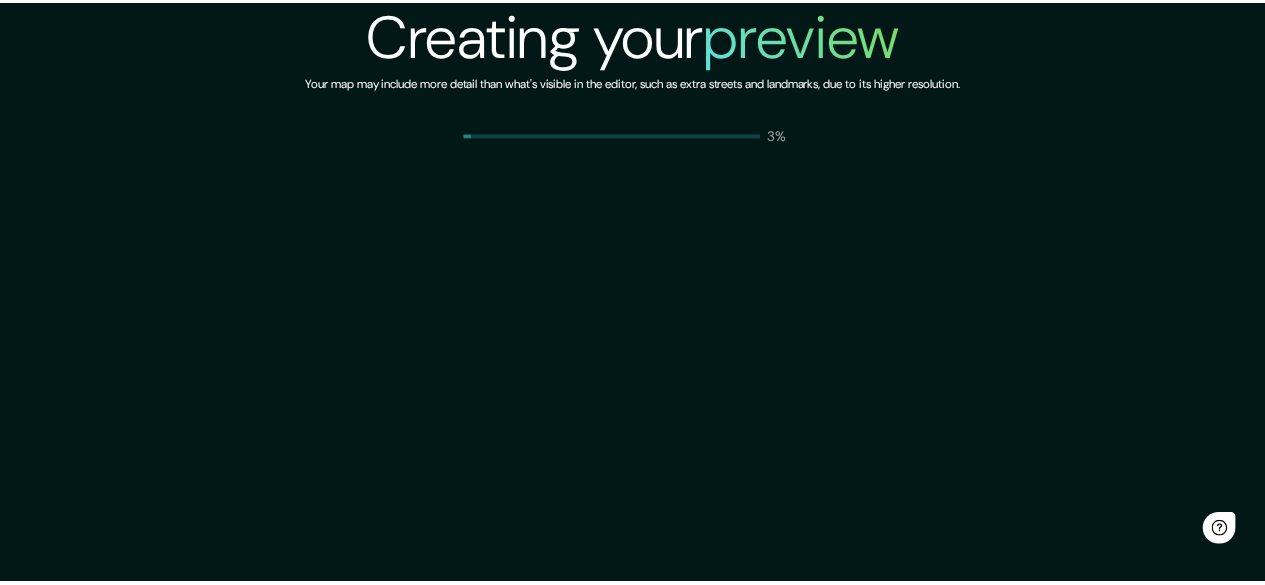 scroll, scrollTop: 0, scrollLeft: 0, axis: both 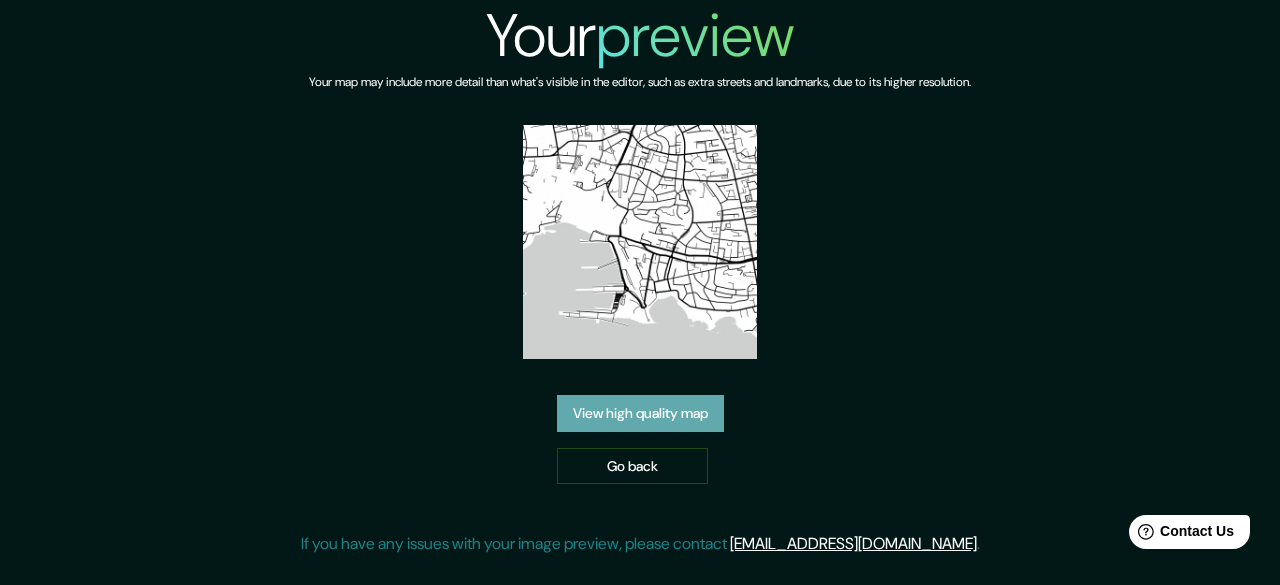 click on "View high quality map" at bounding box center [640, 413] 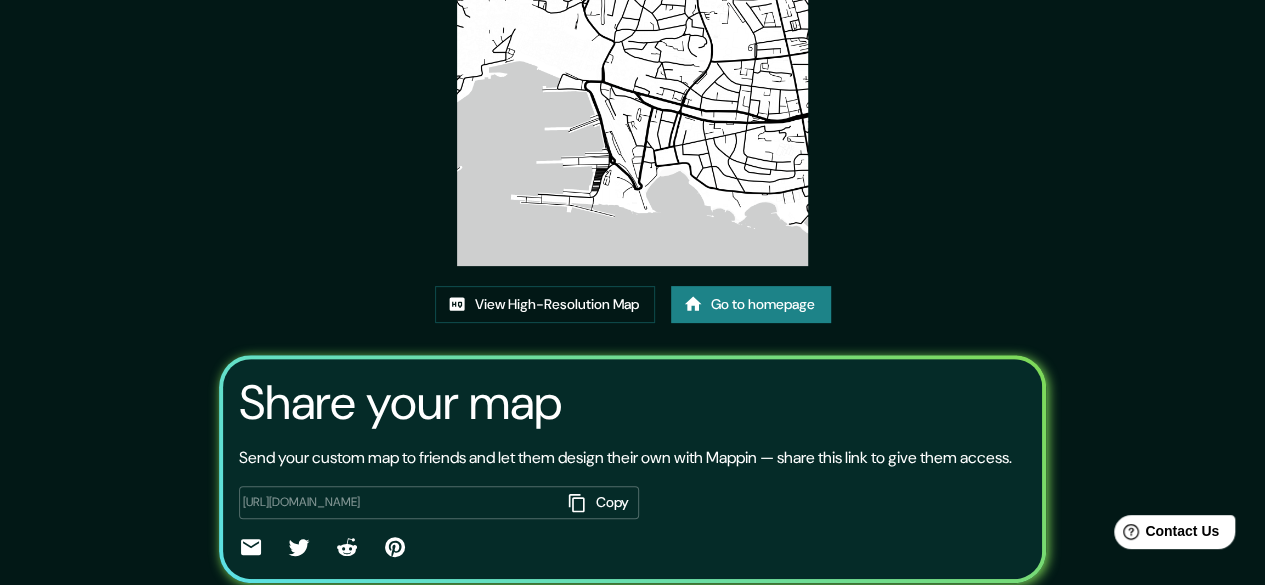 scroll, scrollTop: 266, scrollLeft: 0, axis: vertical 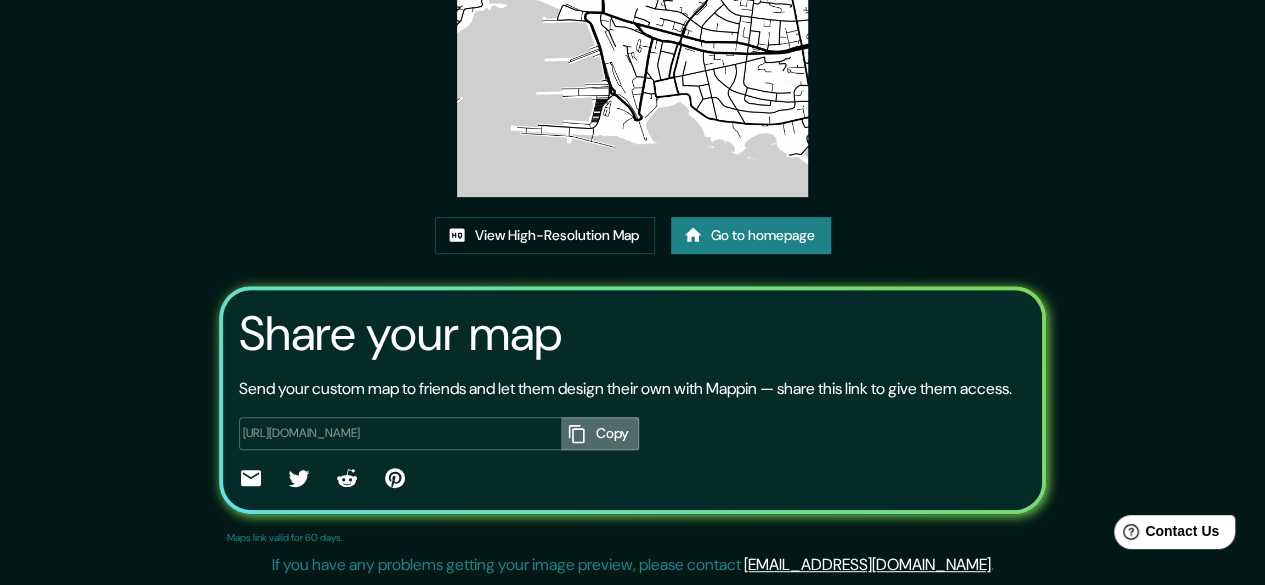 click on "Copy" at bounding box center (600, 433) 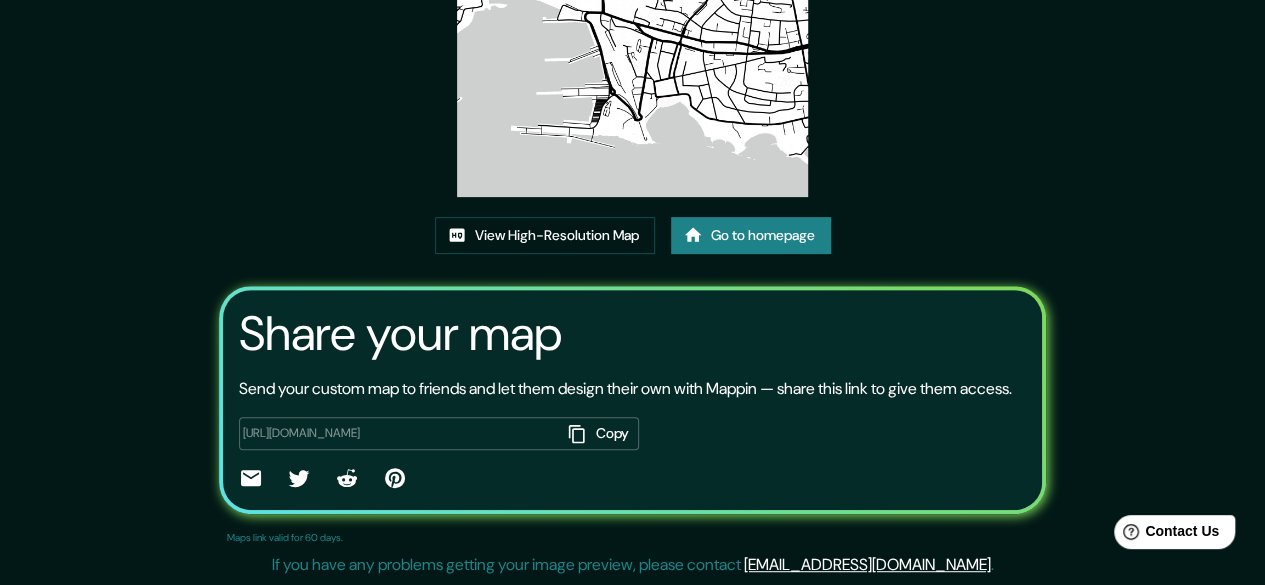 click 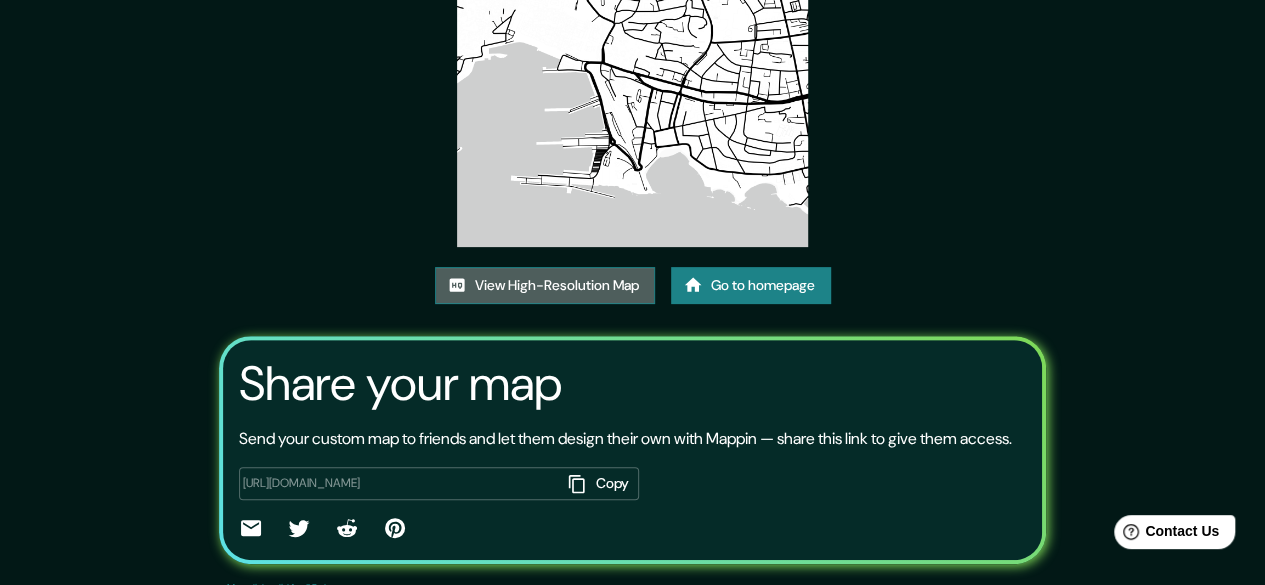 click on "View High-Resolution Map" at bounding box center [545, 285] 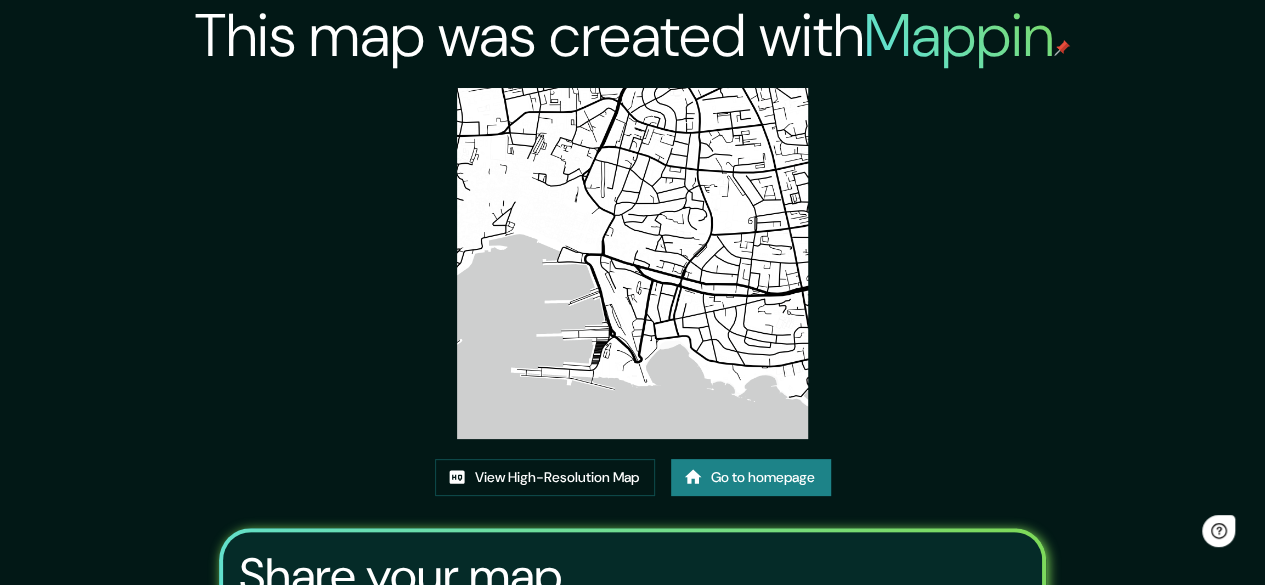 scroll, scrollTop: 0, scrollLeft: 0, axis: both 